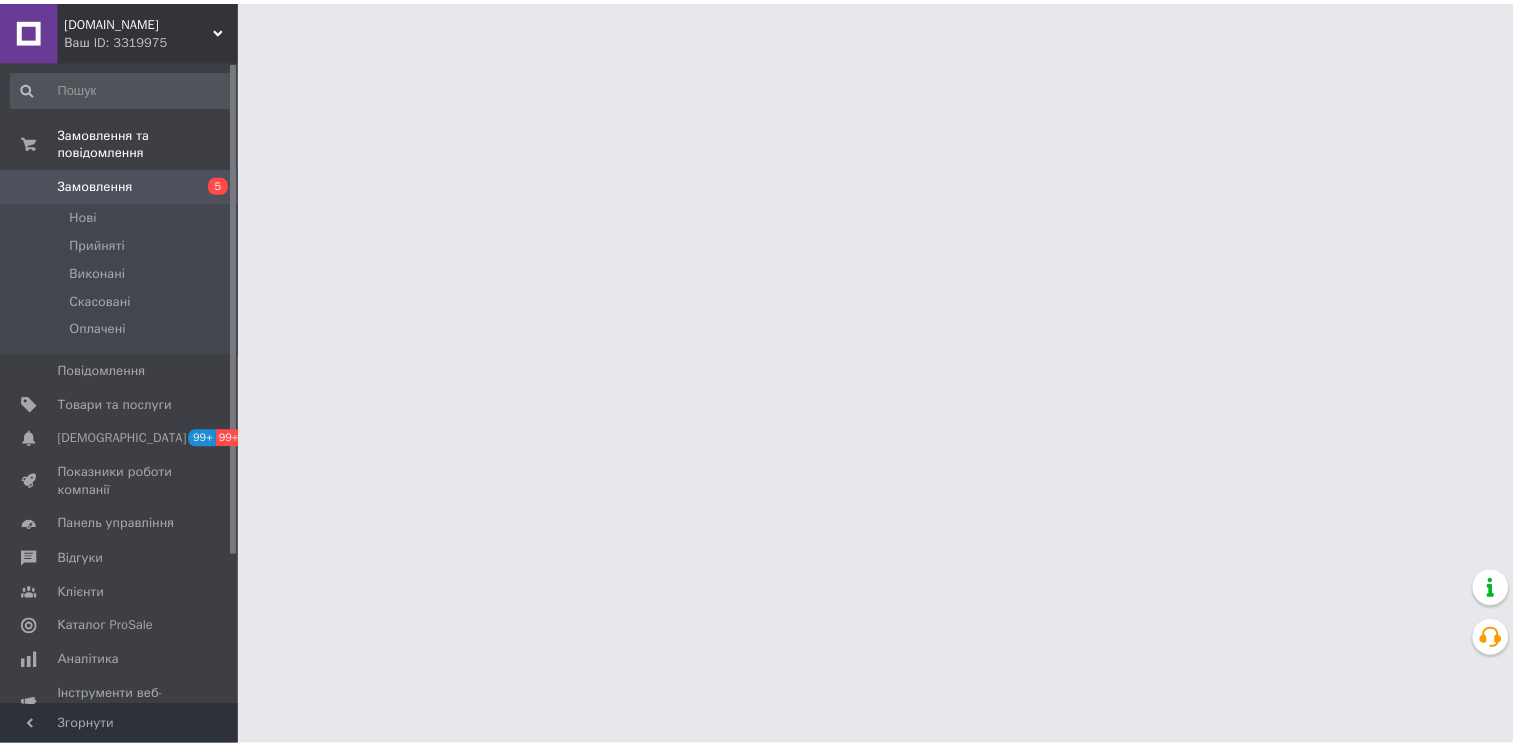 scroll, scrollTop: 0, scrollLeft: 0, axis: both 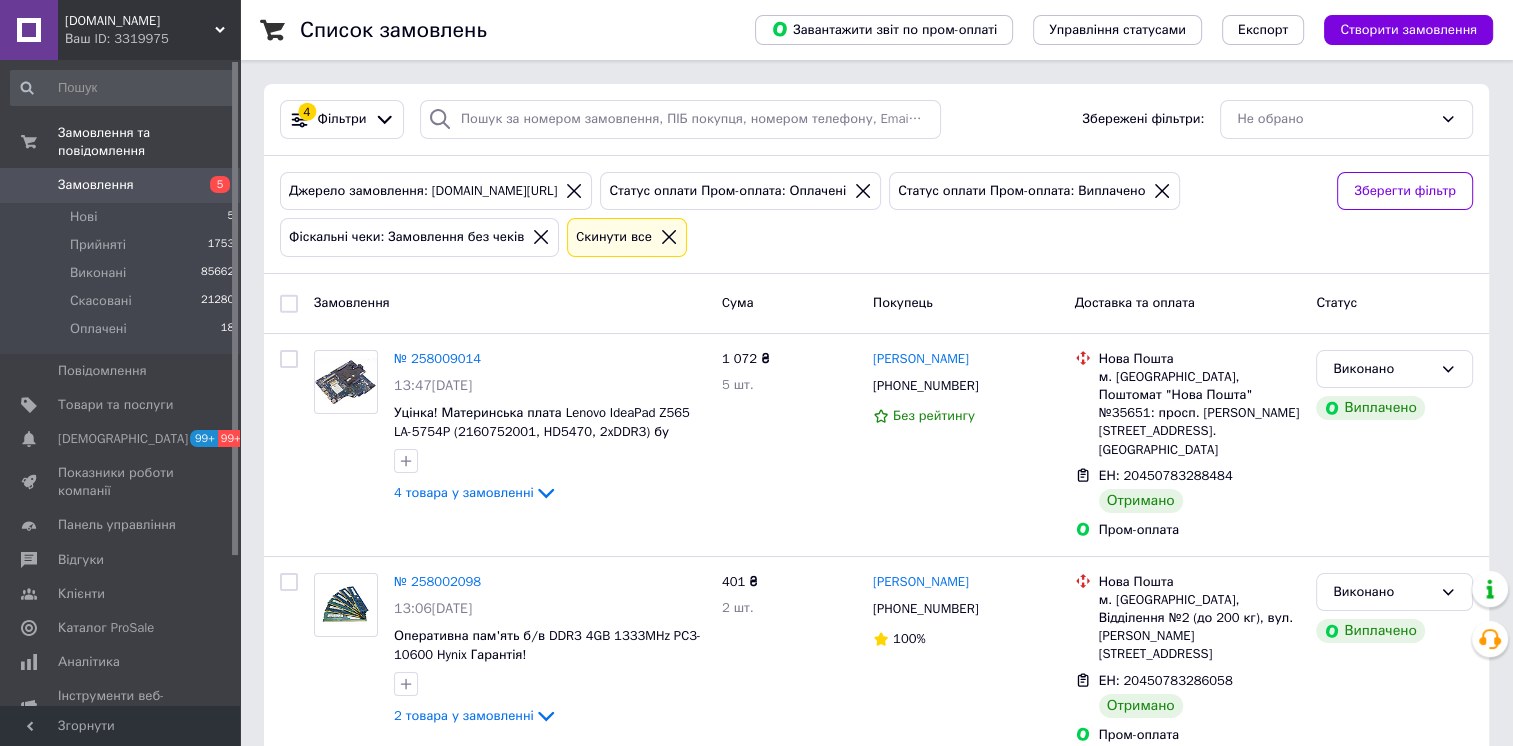 click 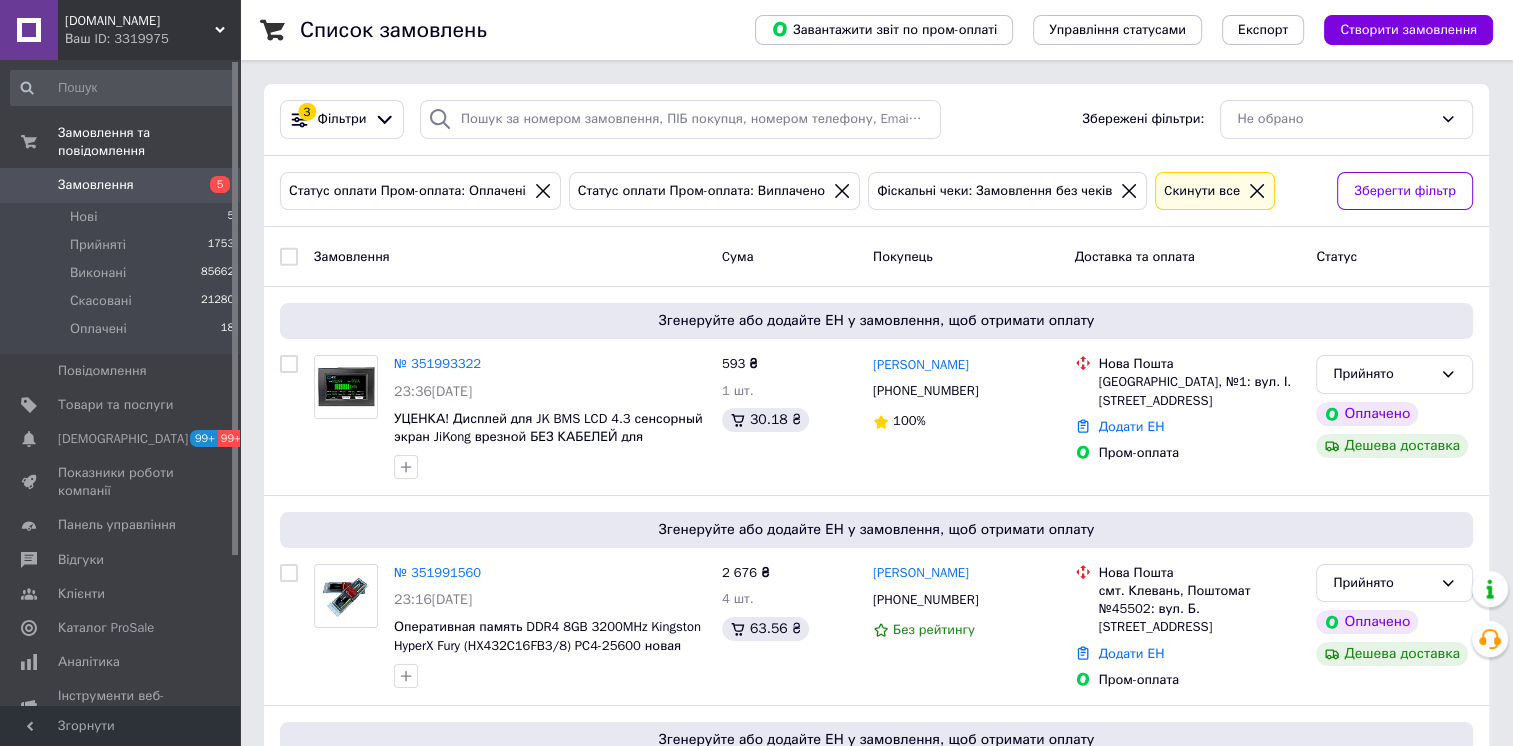 click 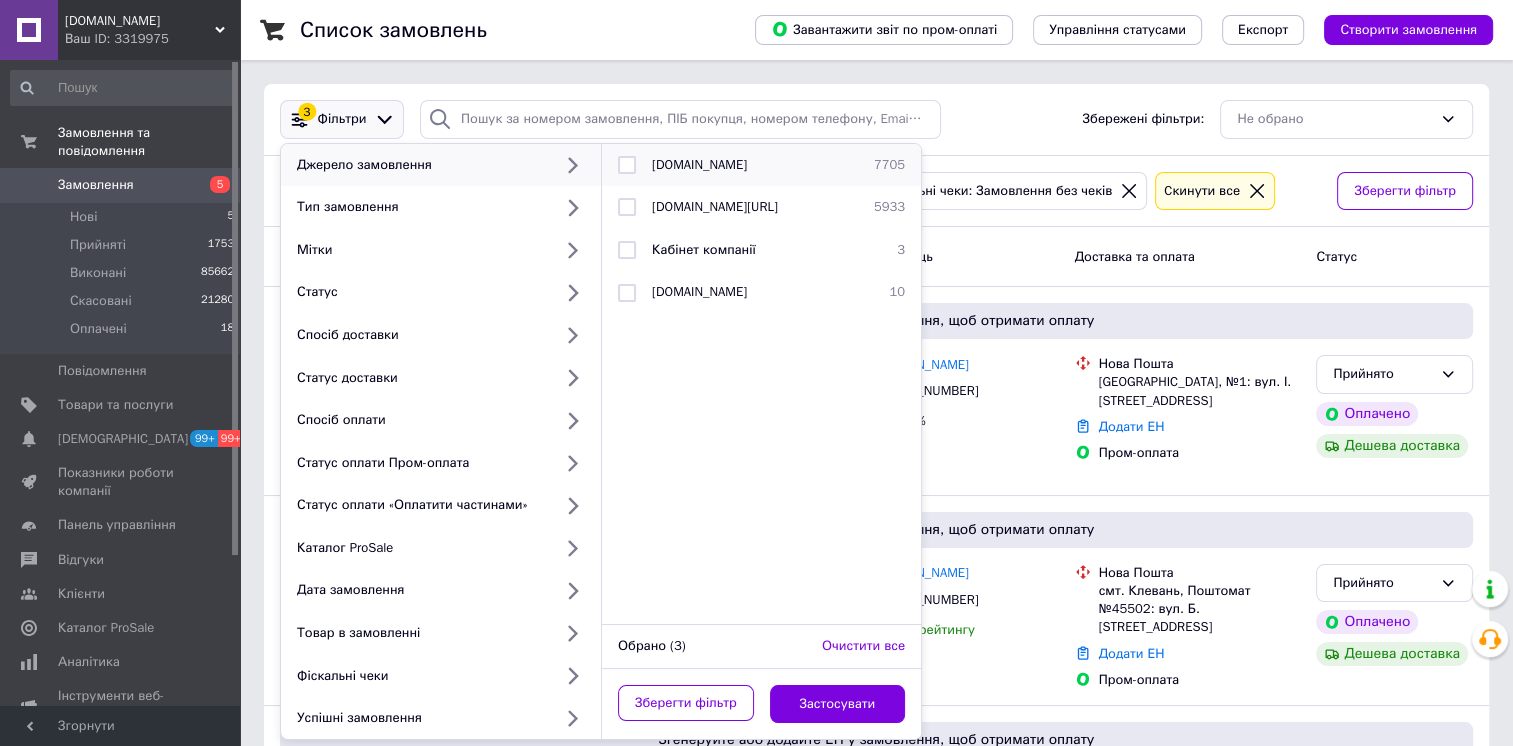 click at bounding box center [627, 165] 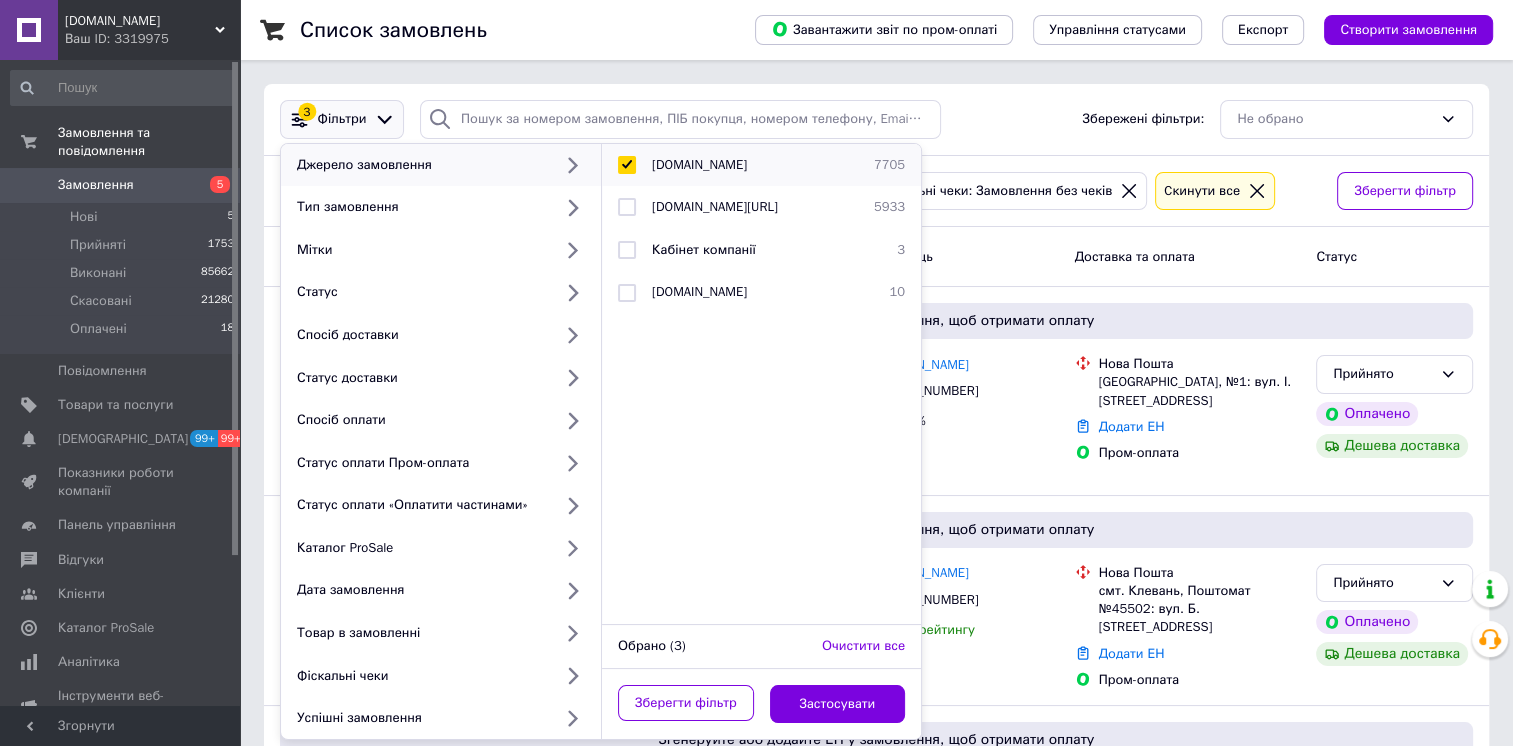 checkbox on "true" 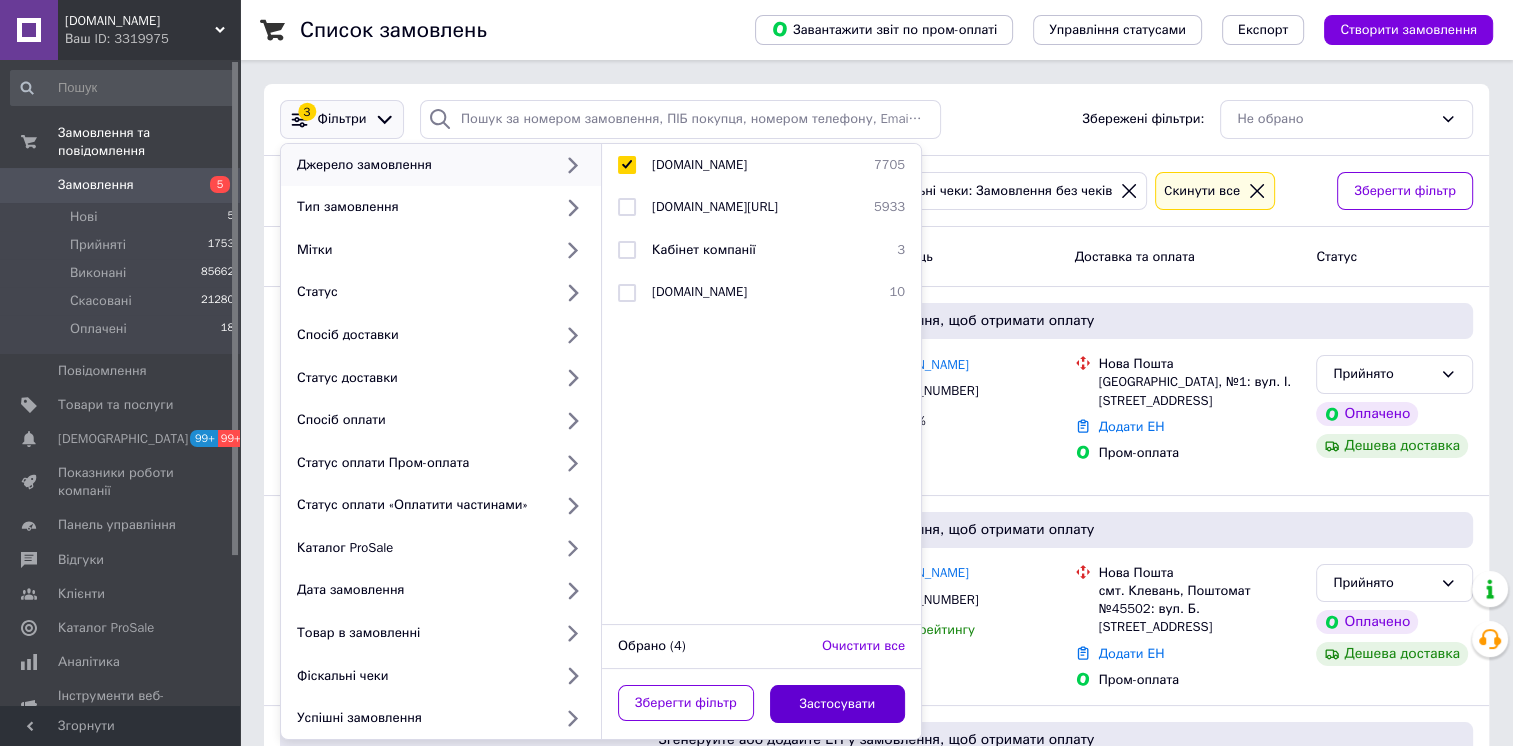 click on "Застосувати" at bounding box center (838, 704) 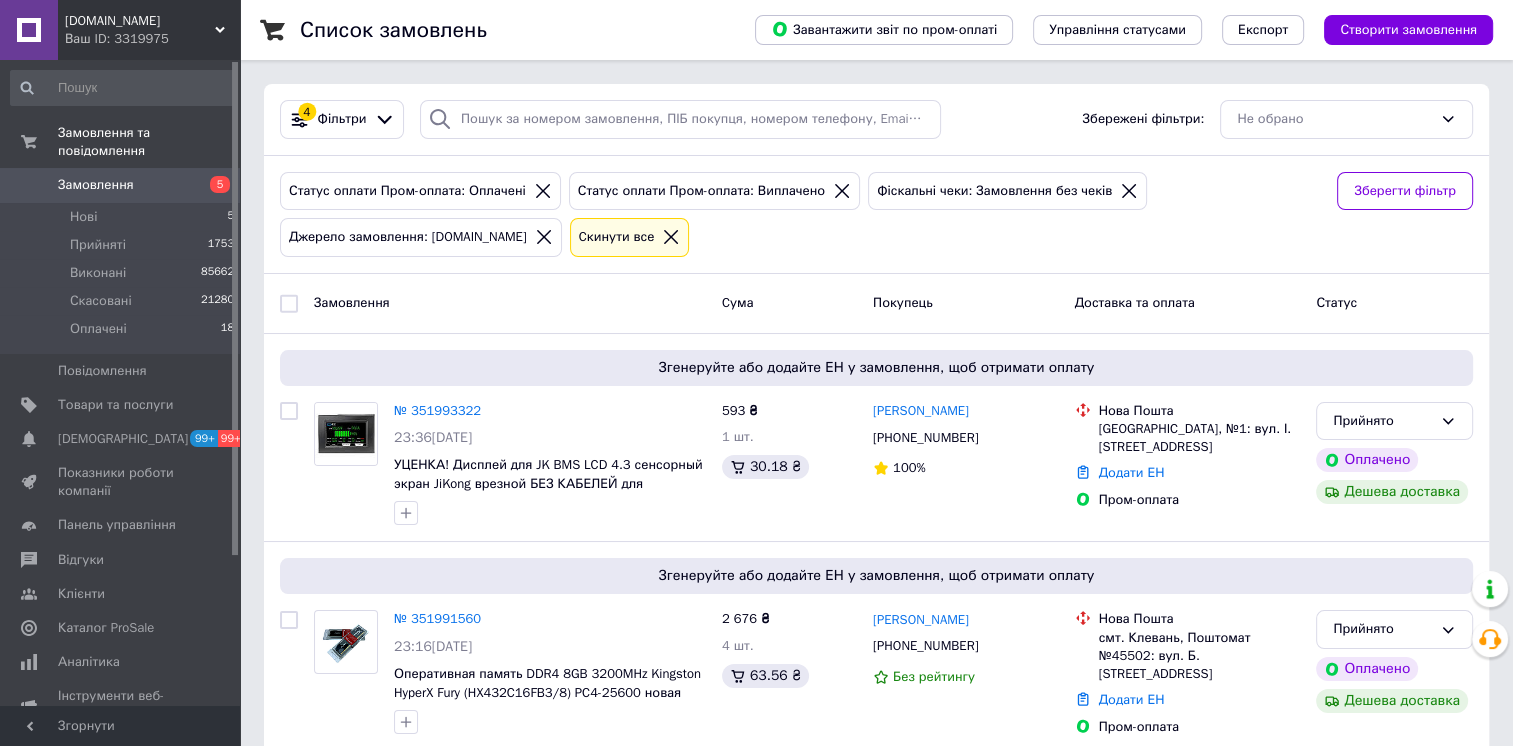 click at bounding box center [289, 303] 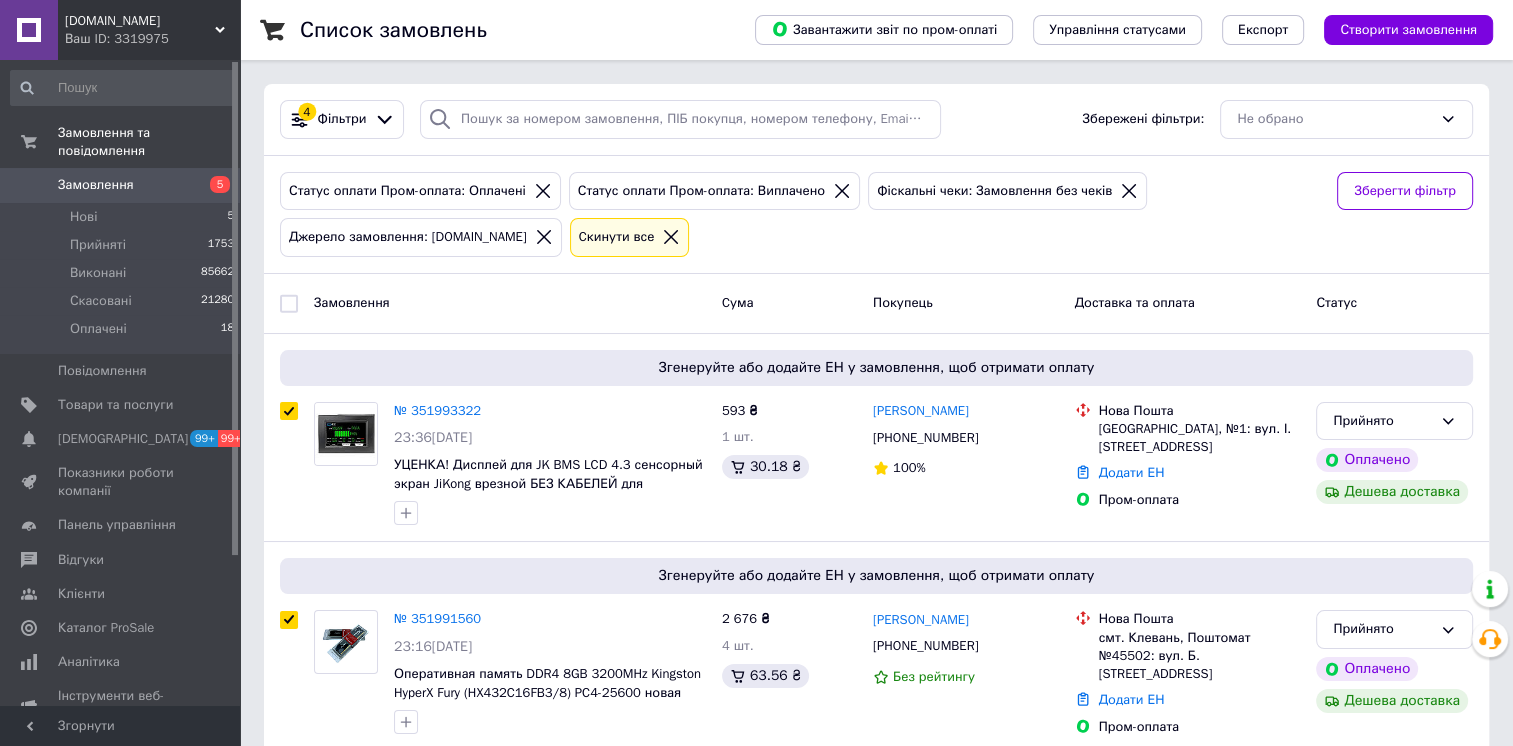 checkbox on "true" 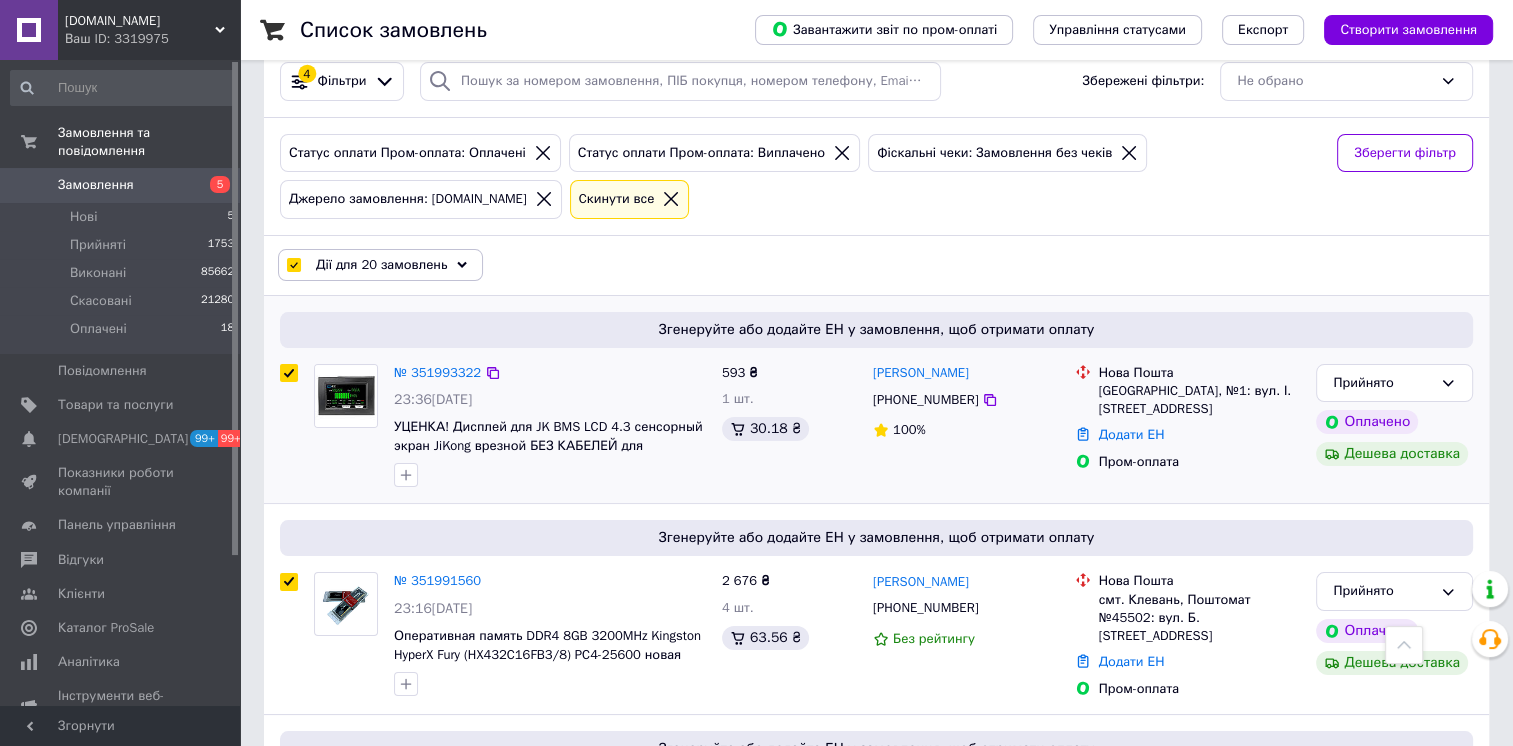scroll, scrollTop: 0, scrollLeft: 0, axis: both 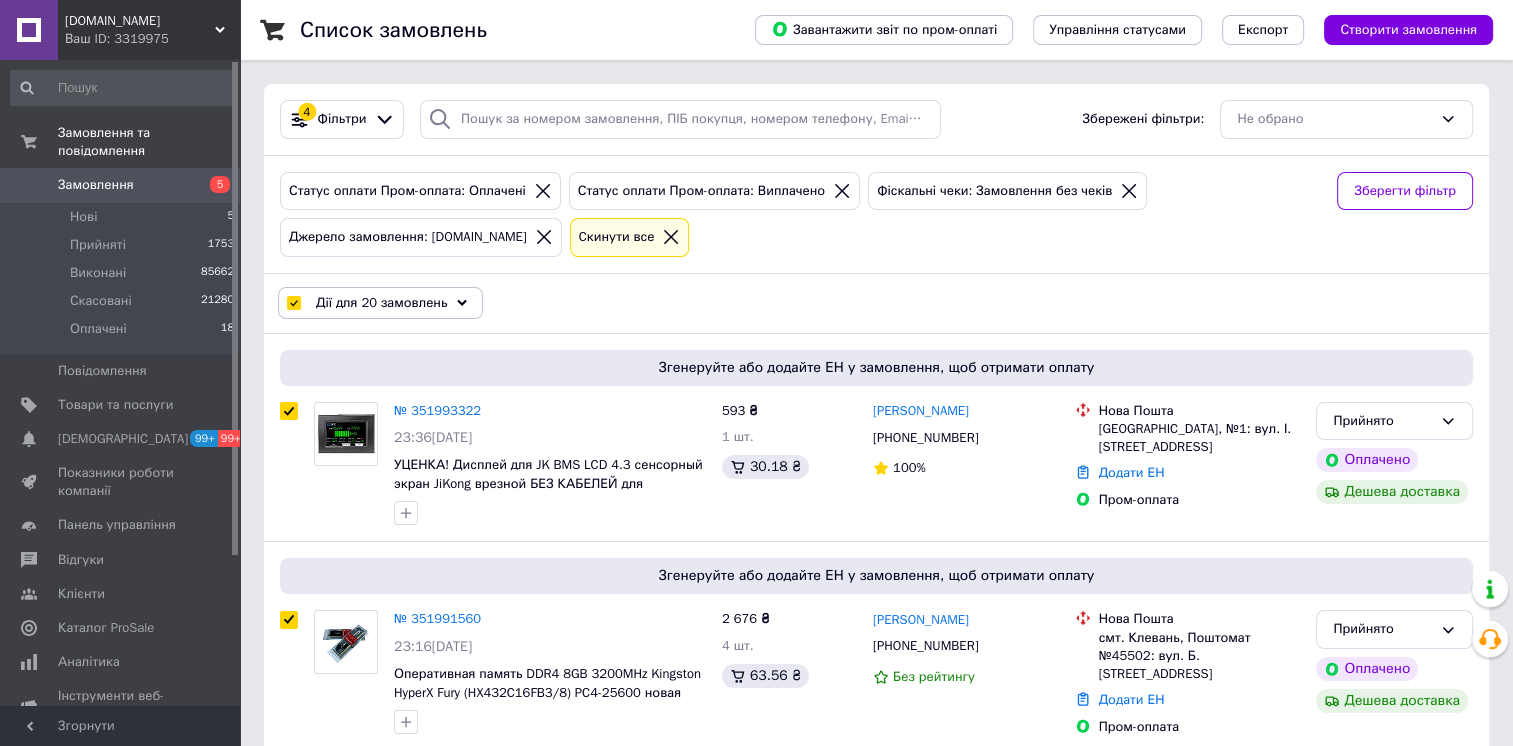 click 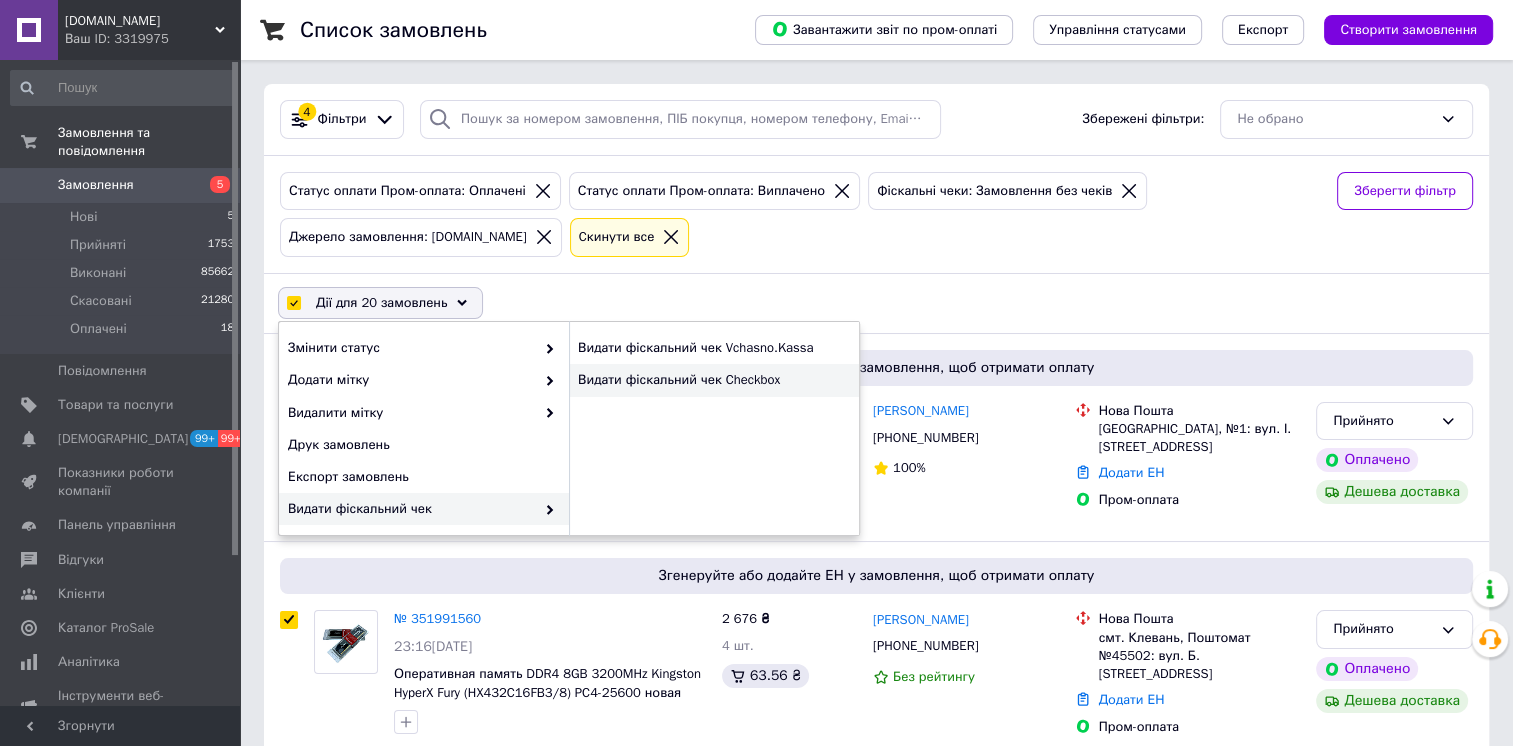 click on "Видати фіскальний чек Checkbox" at bounding box center [714, 380] 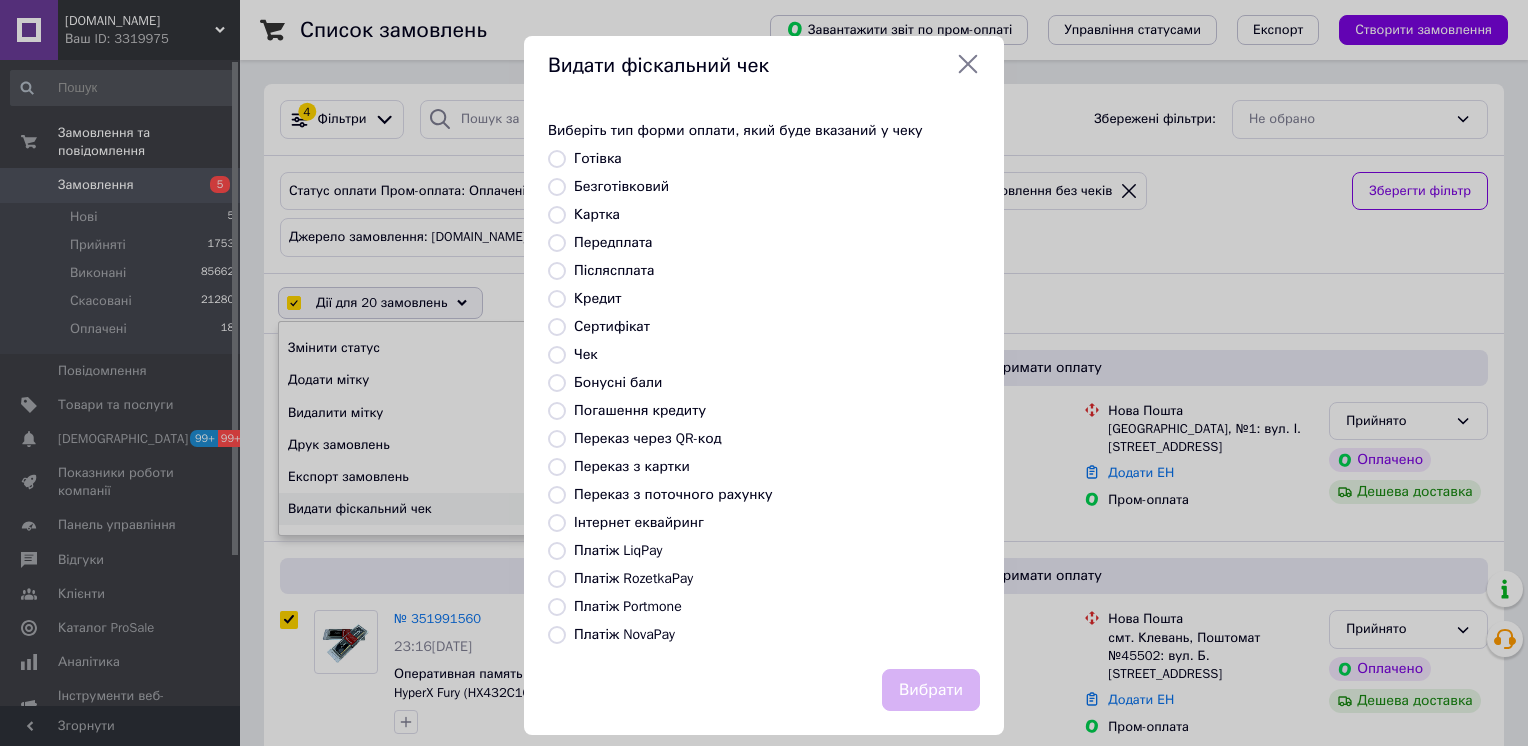 click on "Платіж RozetkaPay" at bounding box center (557, 579) 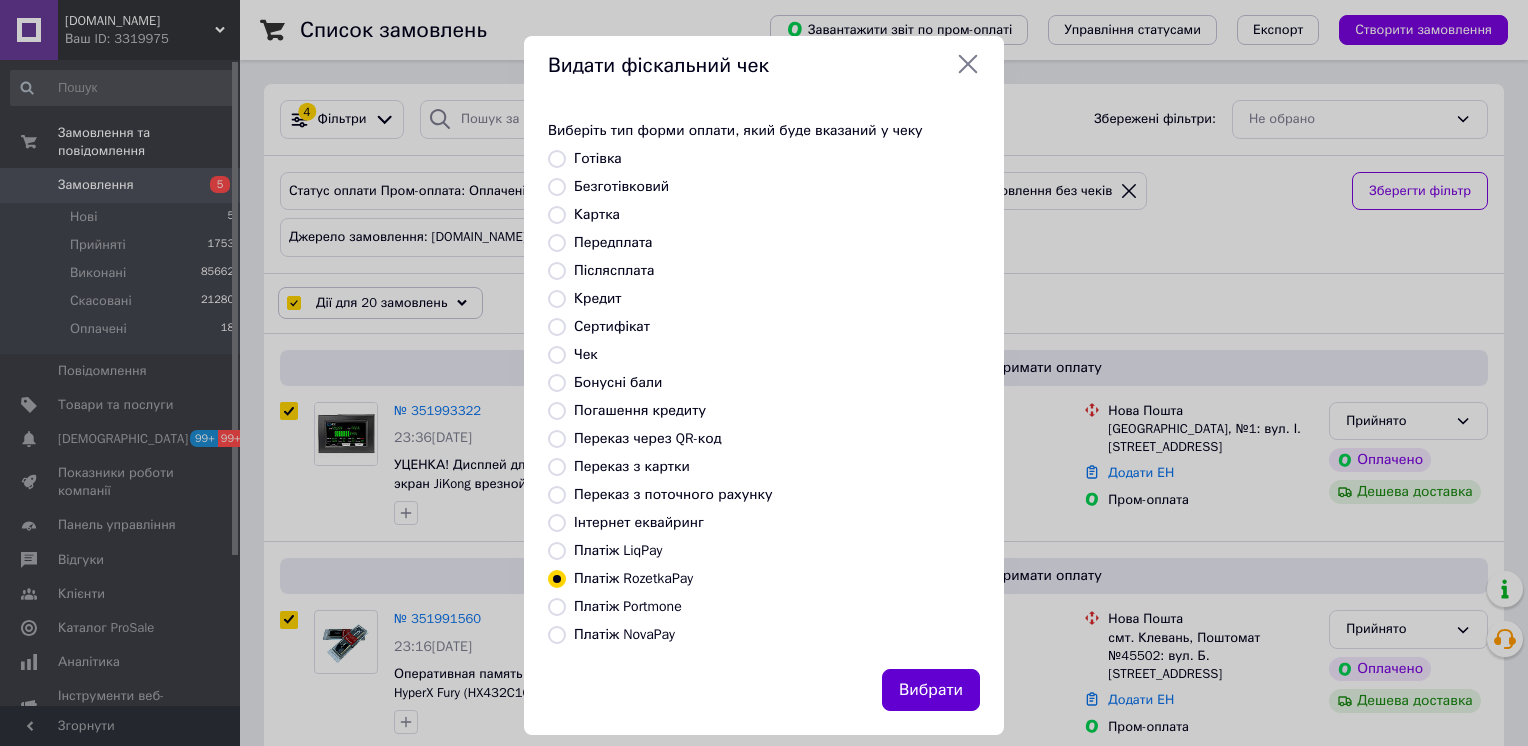 click on "Вибрати" at bounding box center [931, 690] 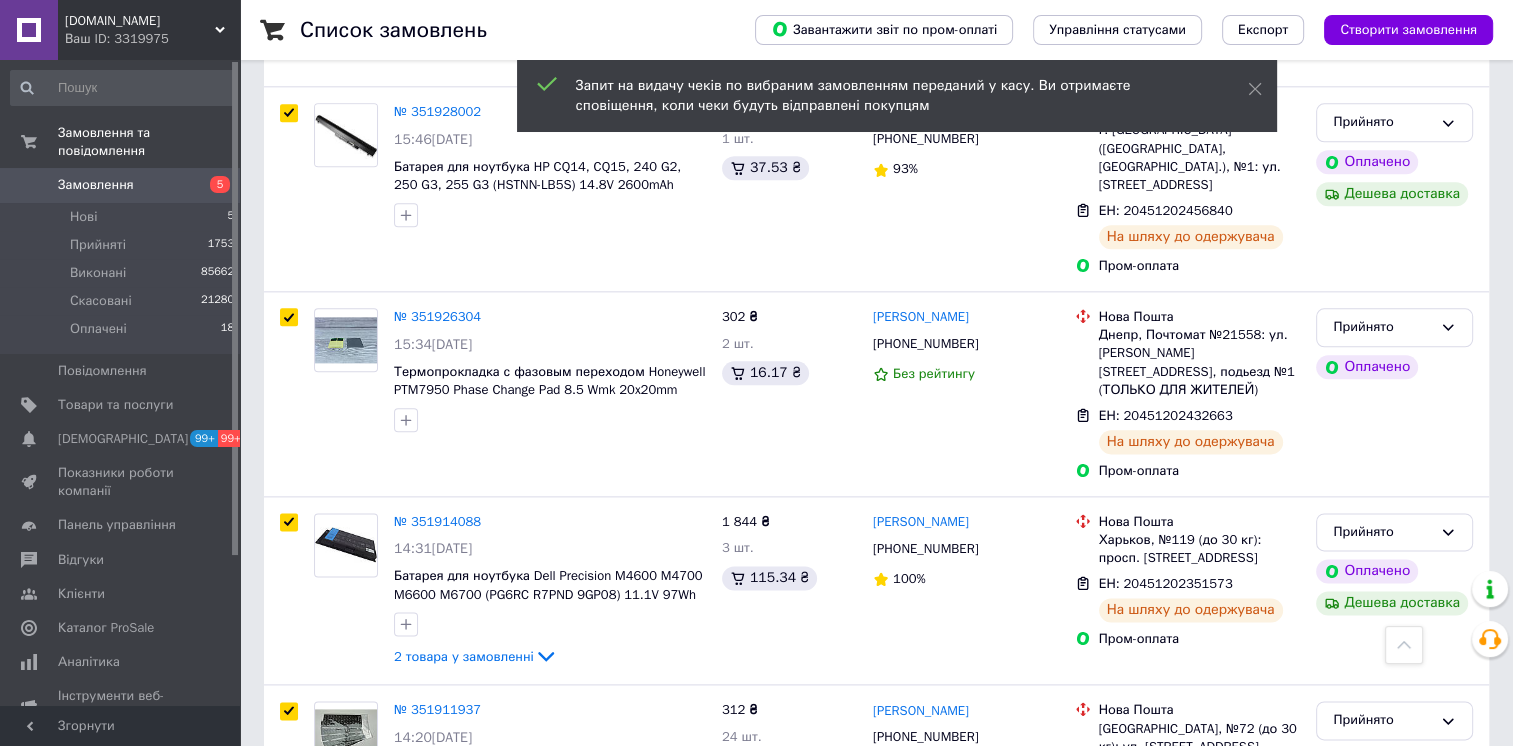 scroll, scrollTop: 3517, scrollLeft: 0, axis: vertical 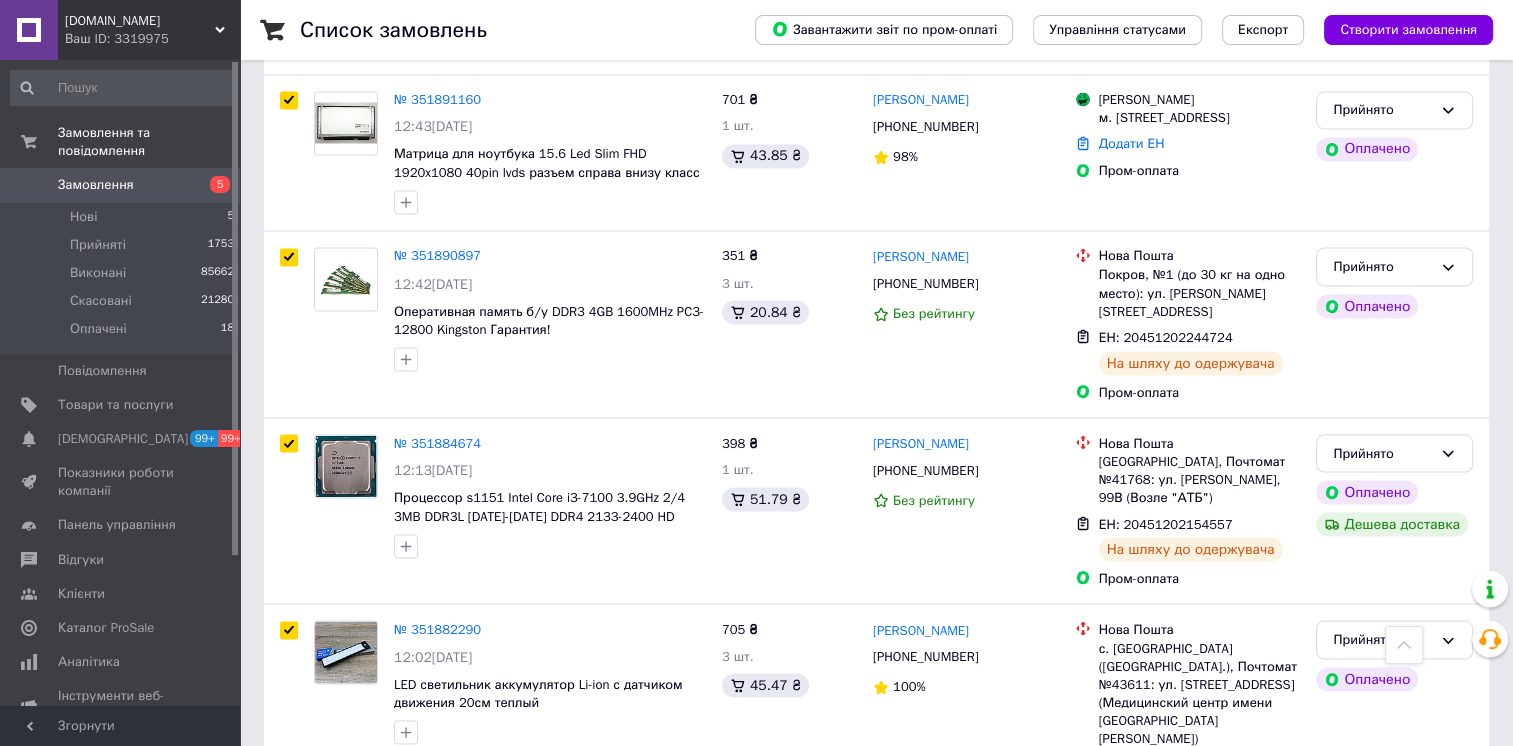 click on "2" at bounding box center (327, 889) 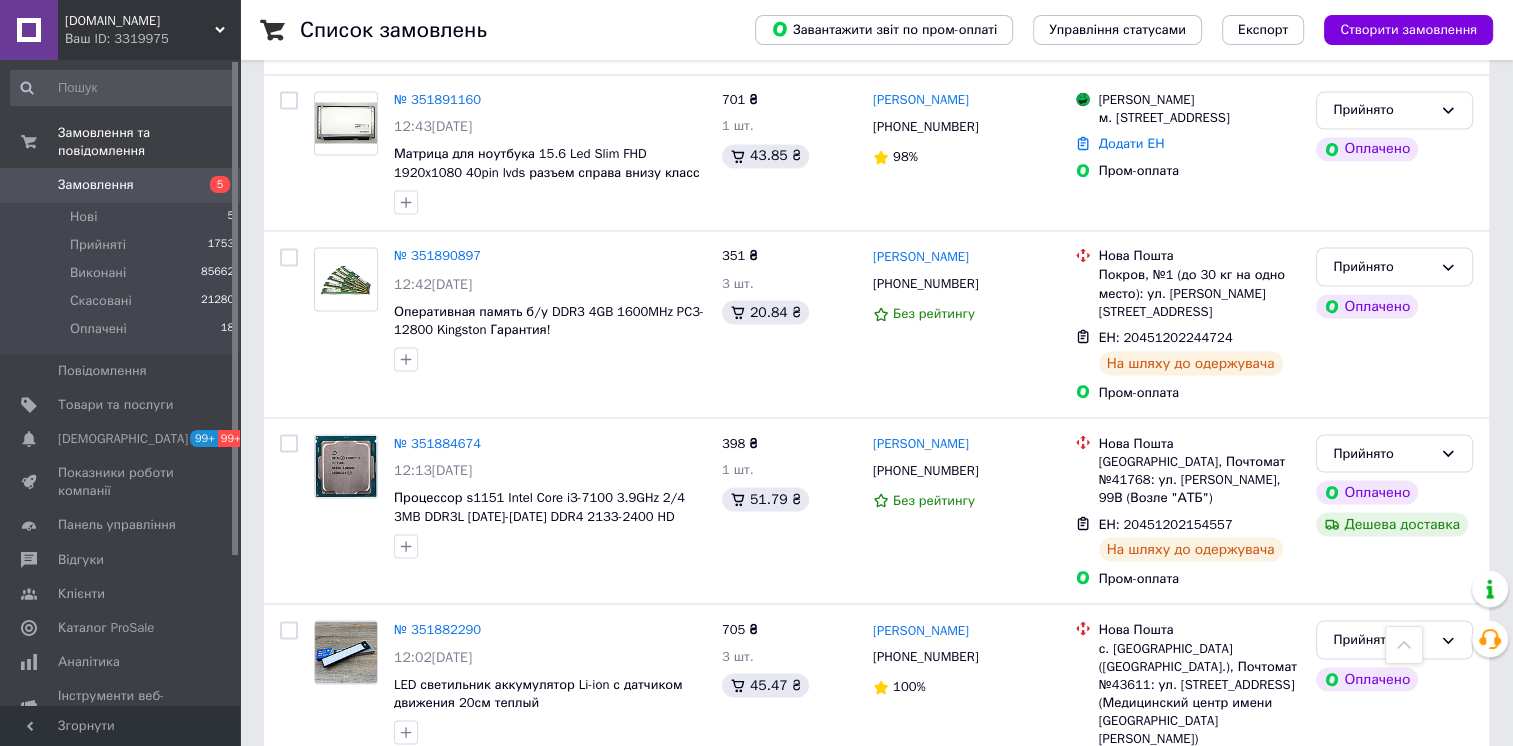 checkbox on "false" 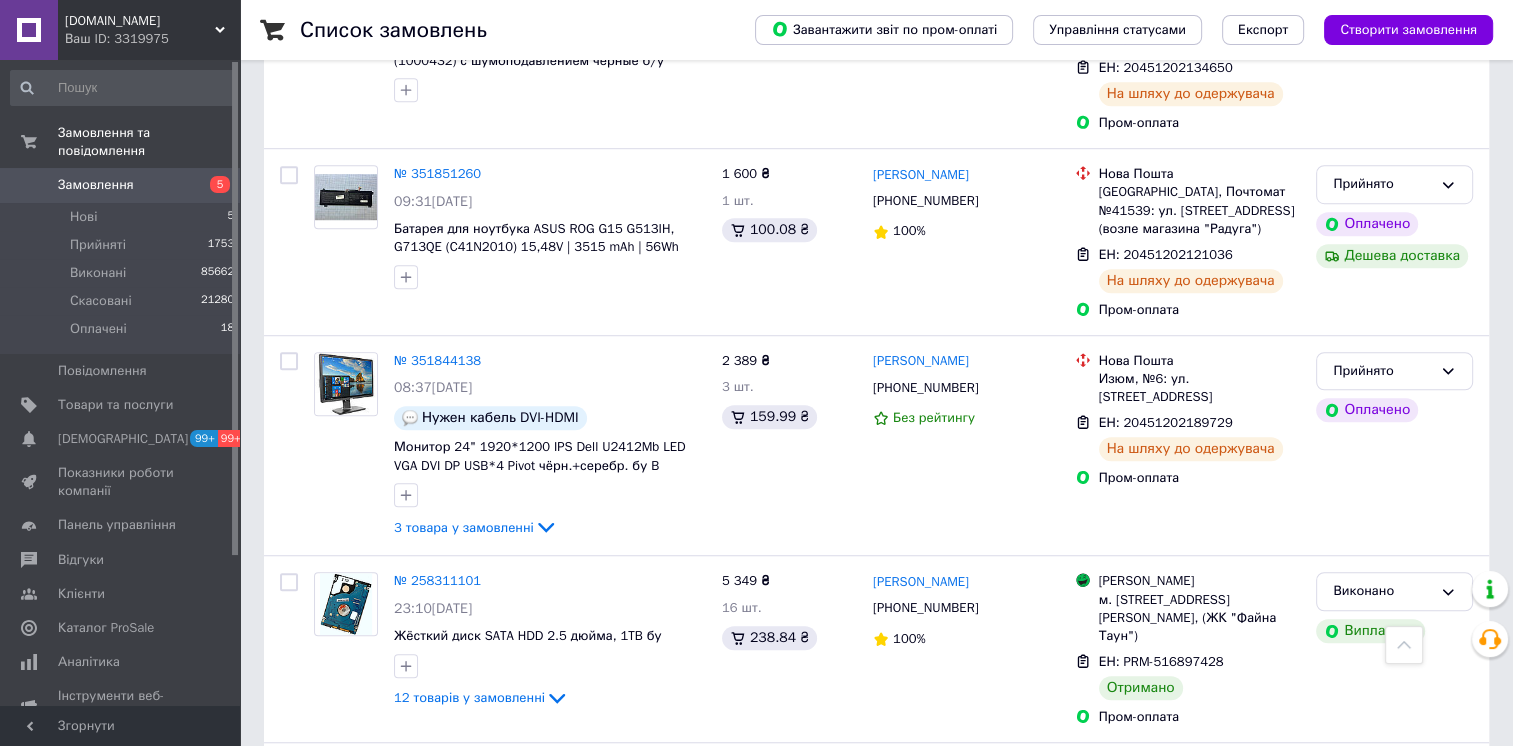 scroll, scrollTop: 1350, scrollLeft: 0, axis: vertical 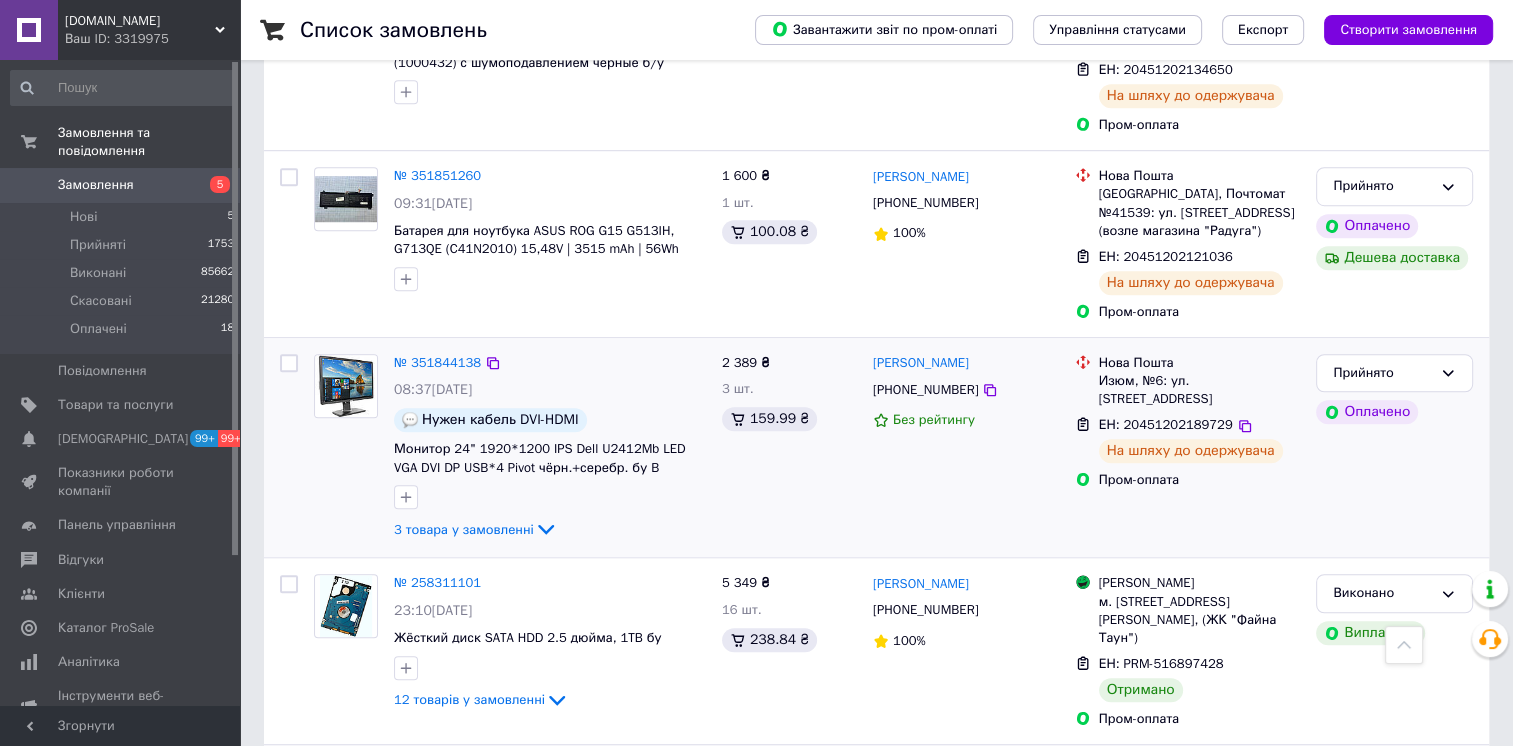 click at bounding box center (289, 363) 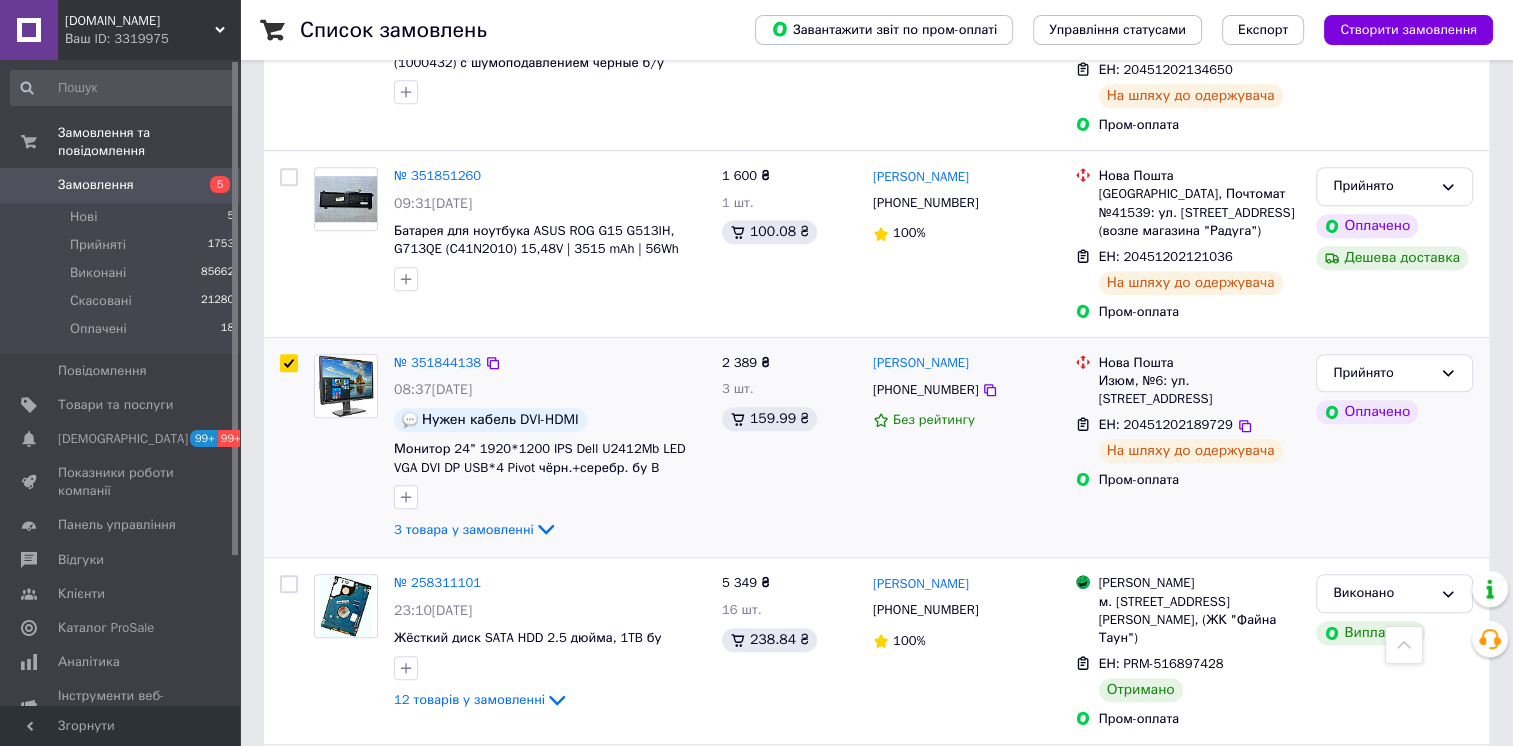 checkbox on "true" 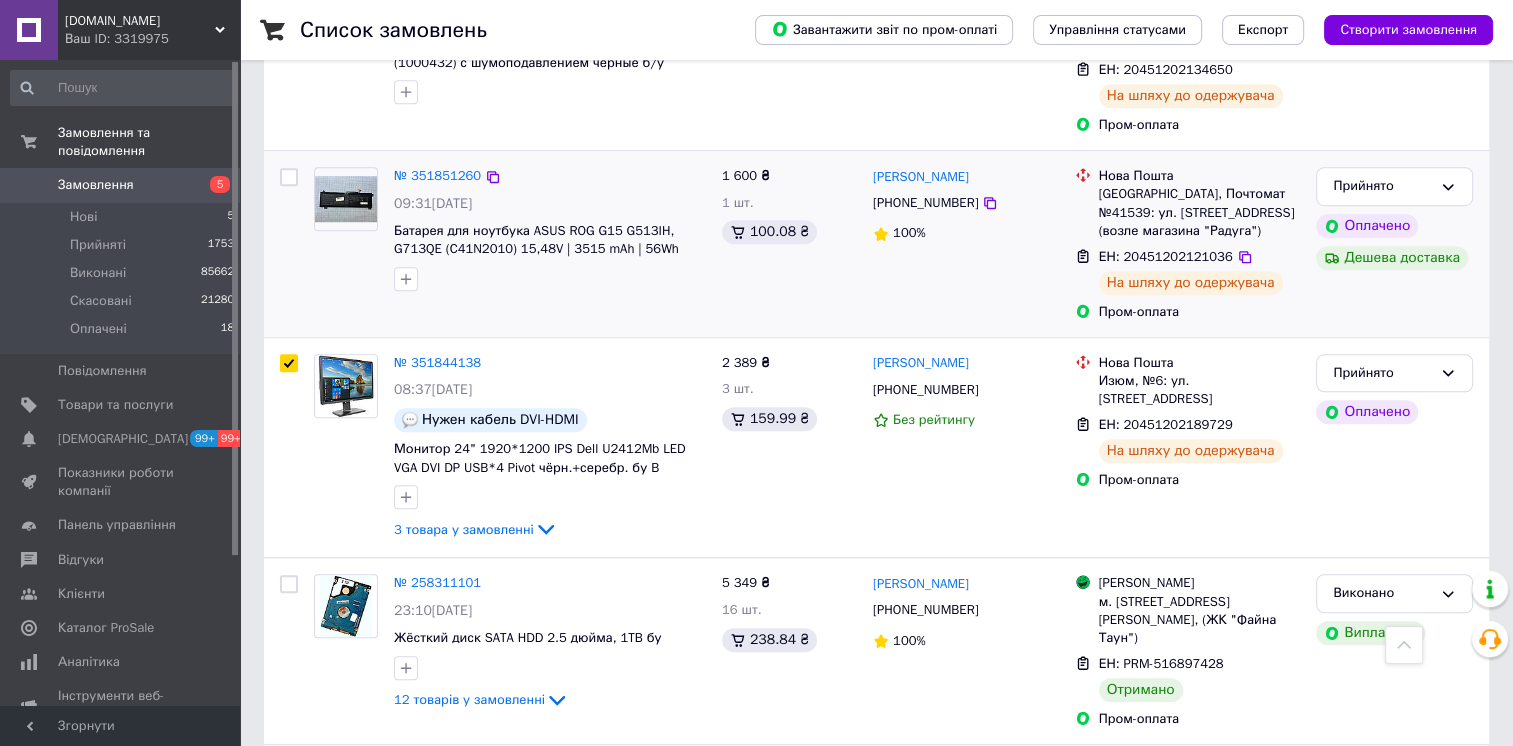 click at bounding box center (289, 177) 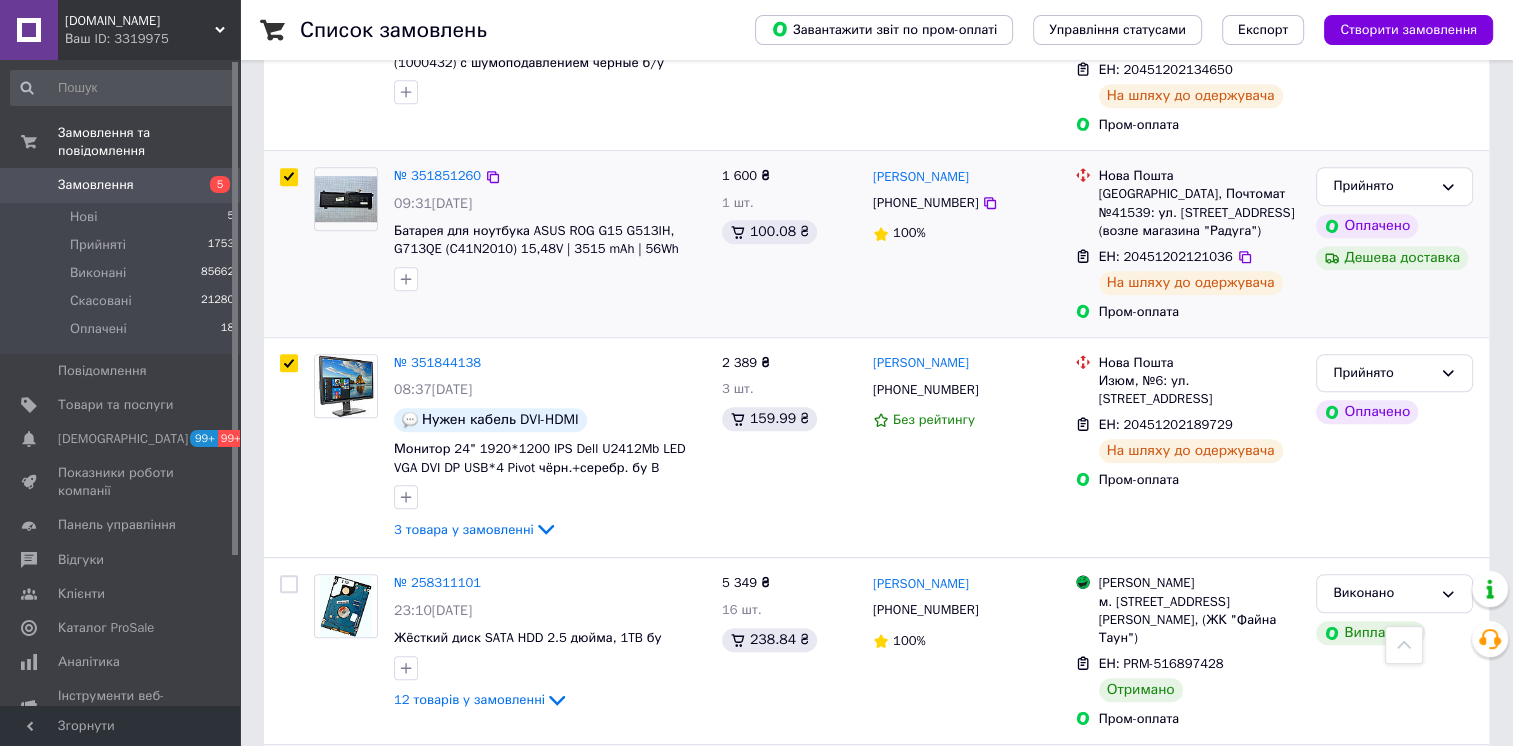 checkbox on "true" 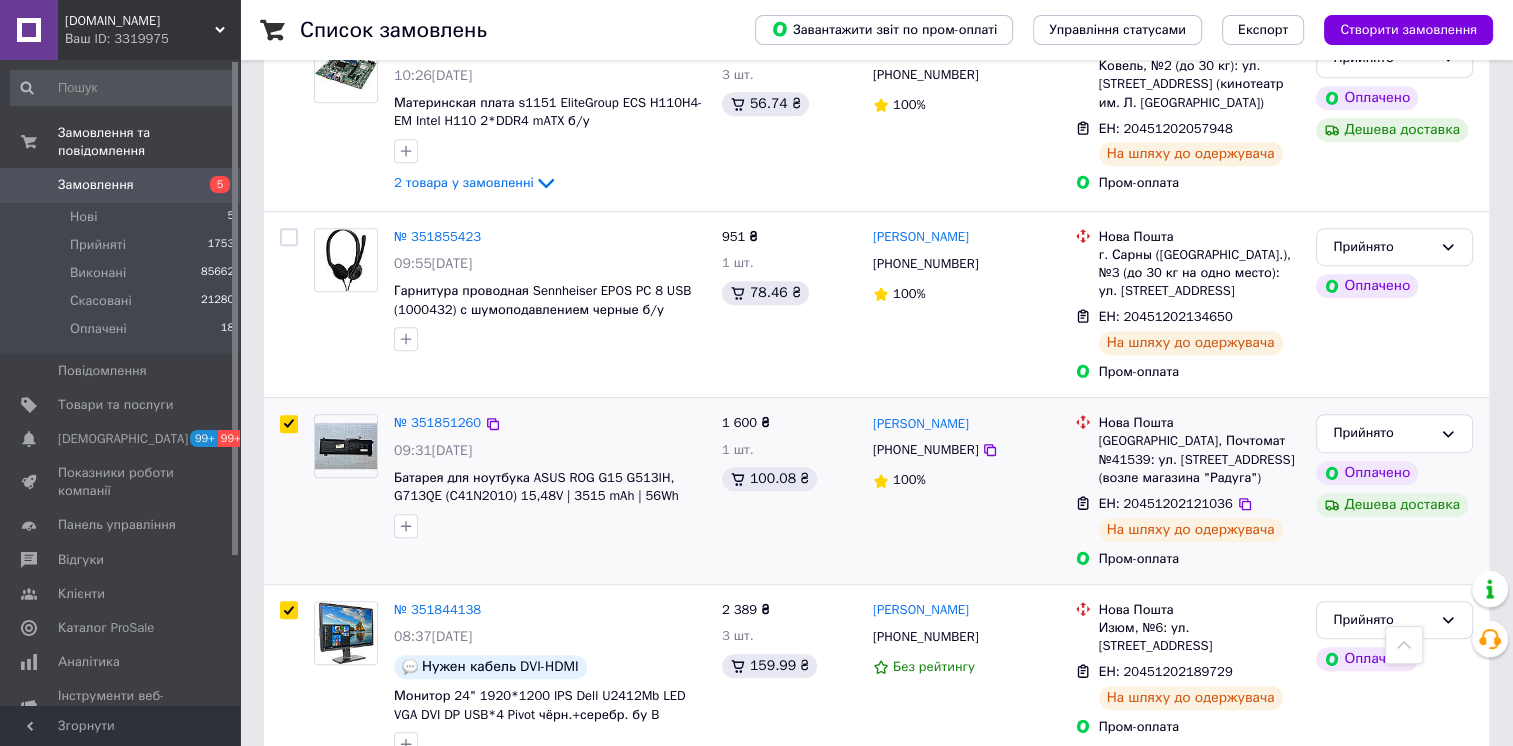 scroll, scrollTop: 1102, scrollLeft: 0, axis: vertical 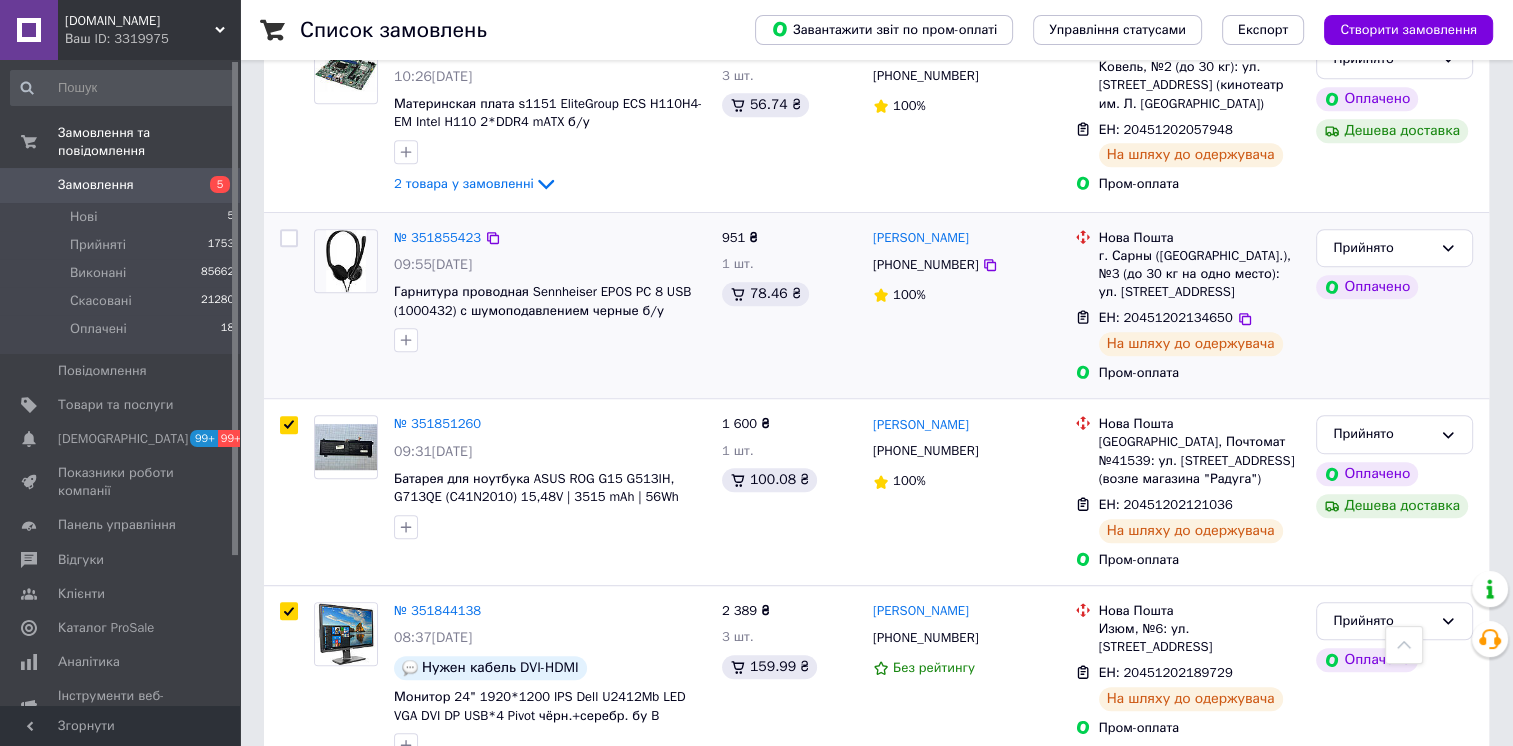 click at bounding box center [289, 238] 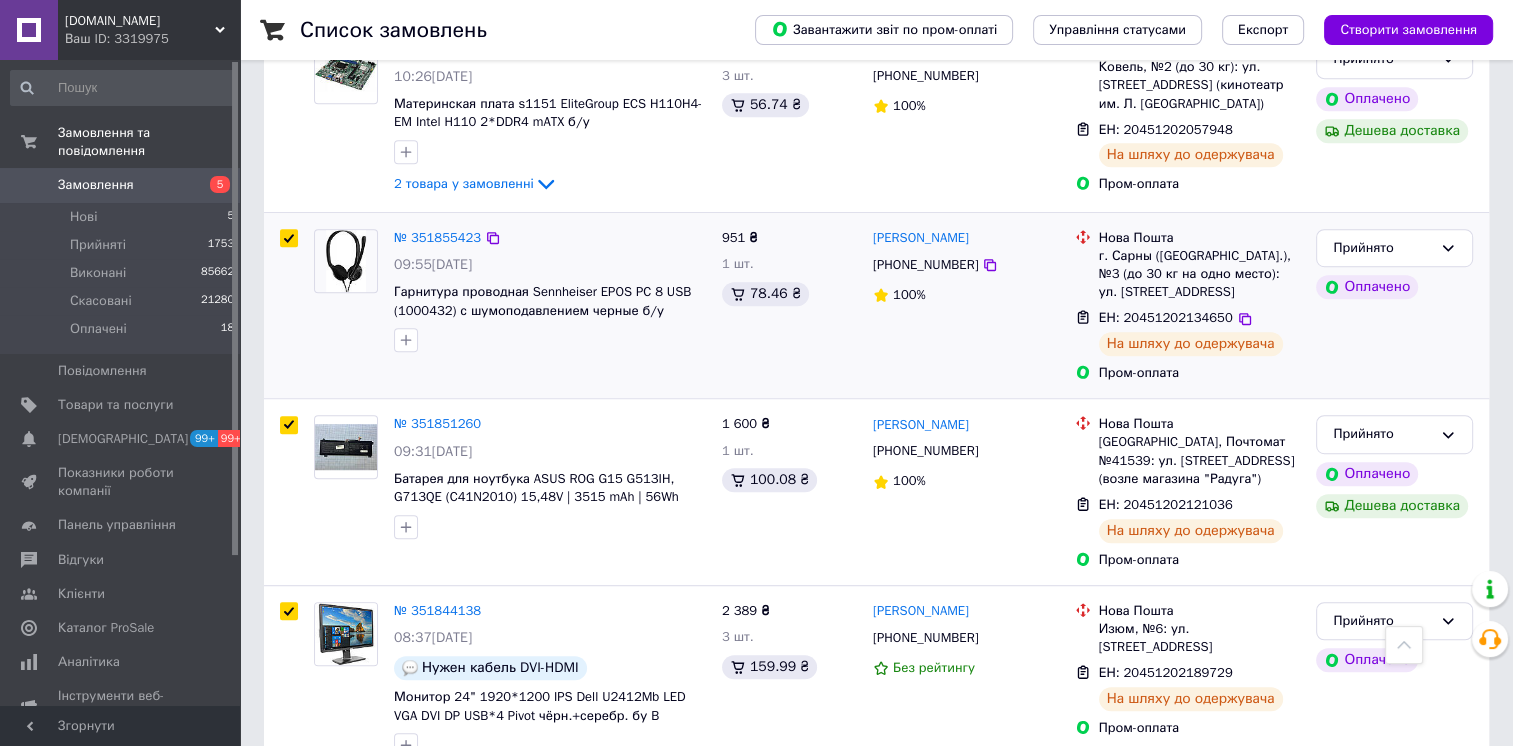 checkbox on "true" 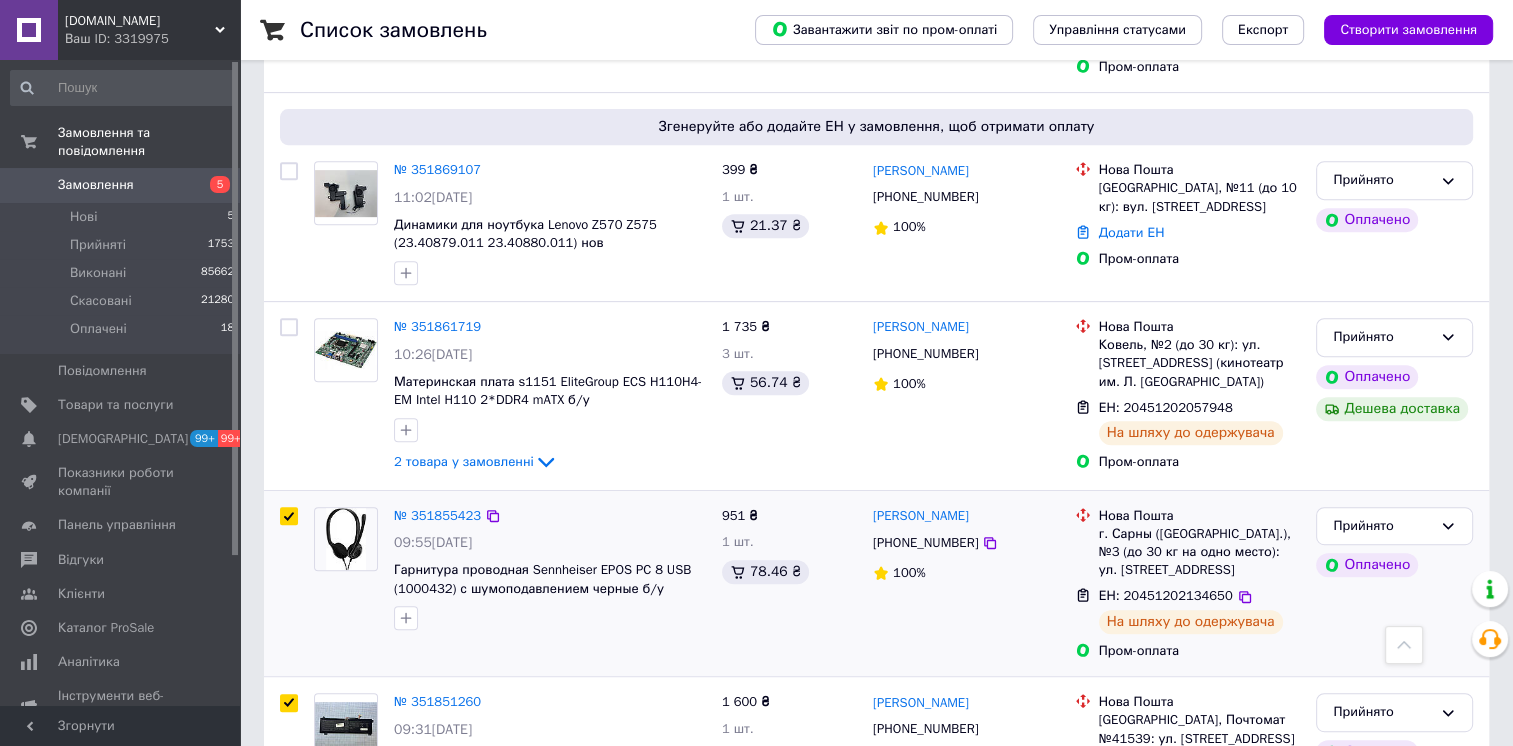 scroll, scrollTop: 820, scrollLeft: 0, axis: vertical 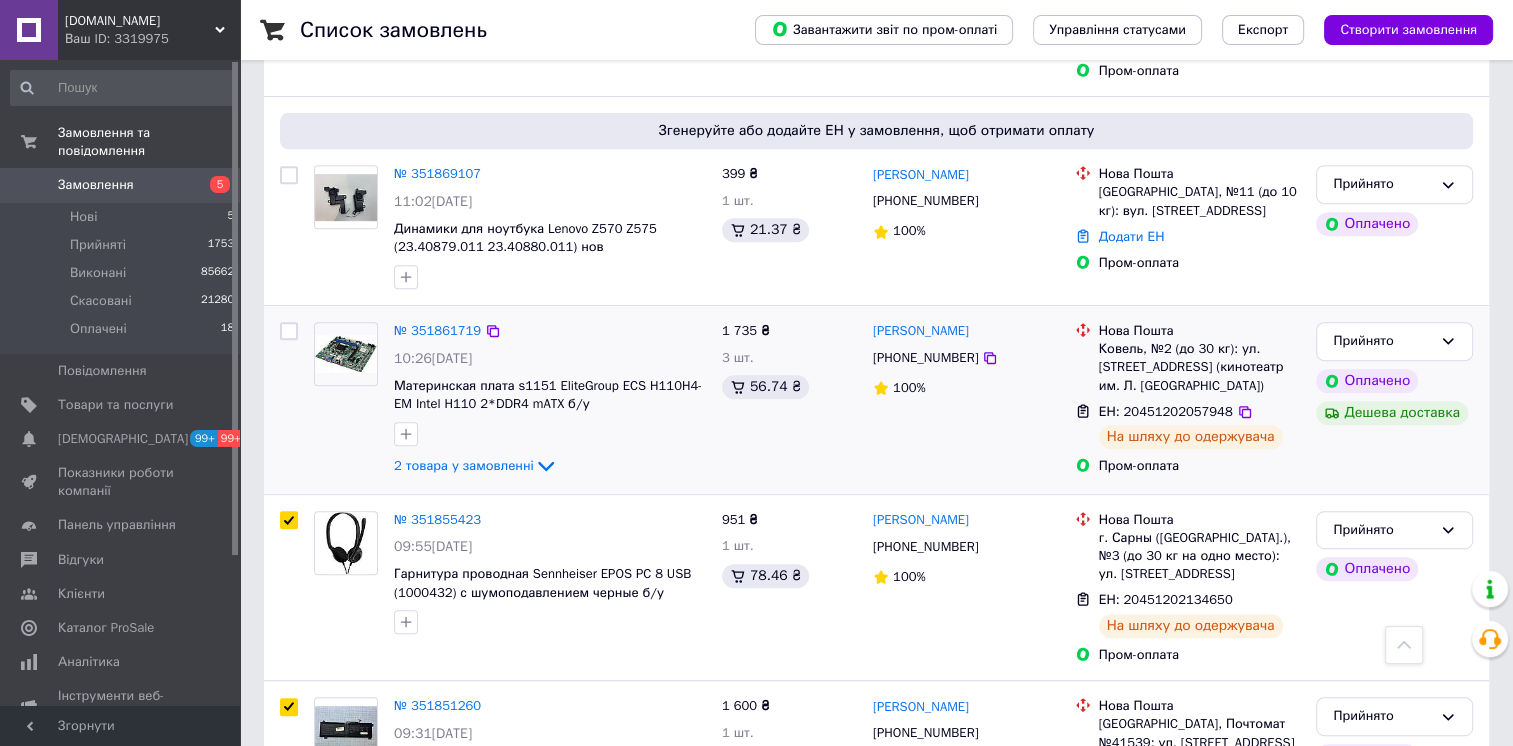 click at bounding box center [289, 331] 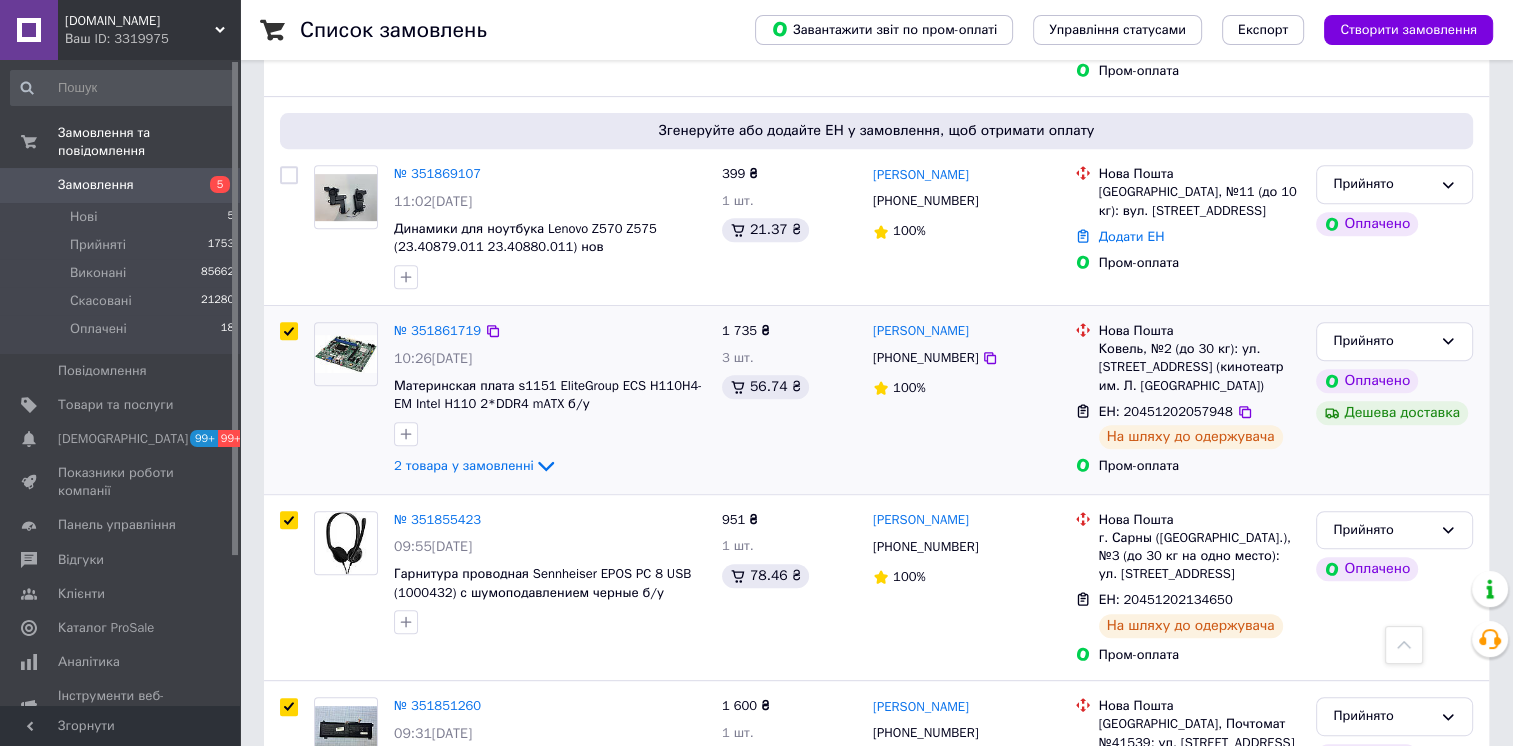 checkbox on "true" 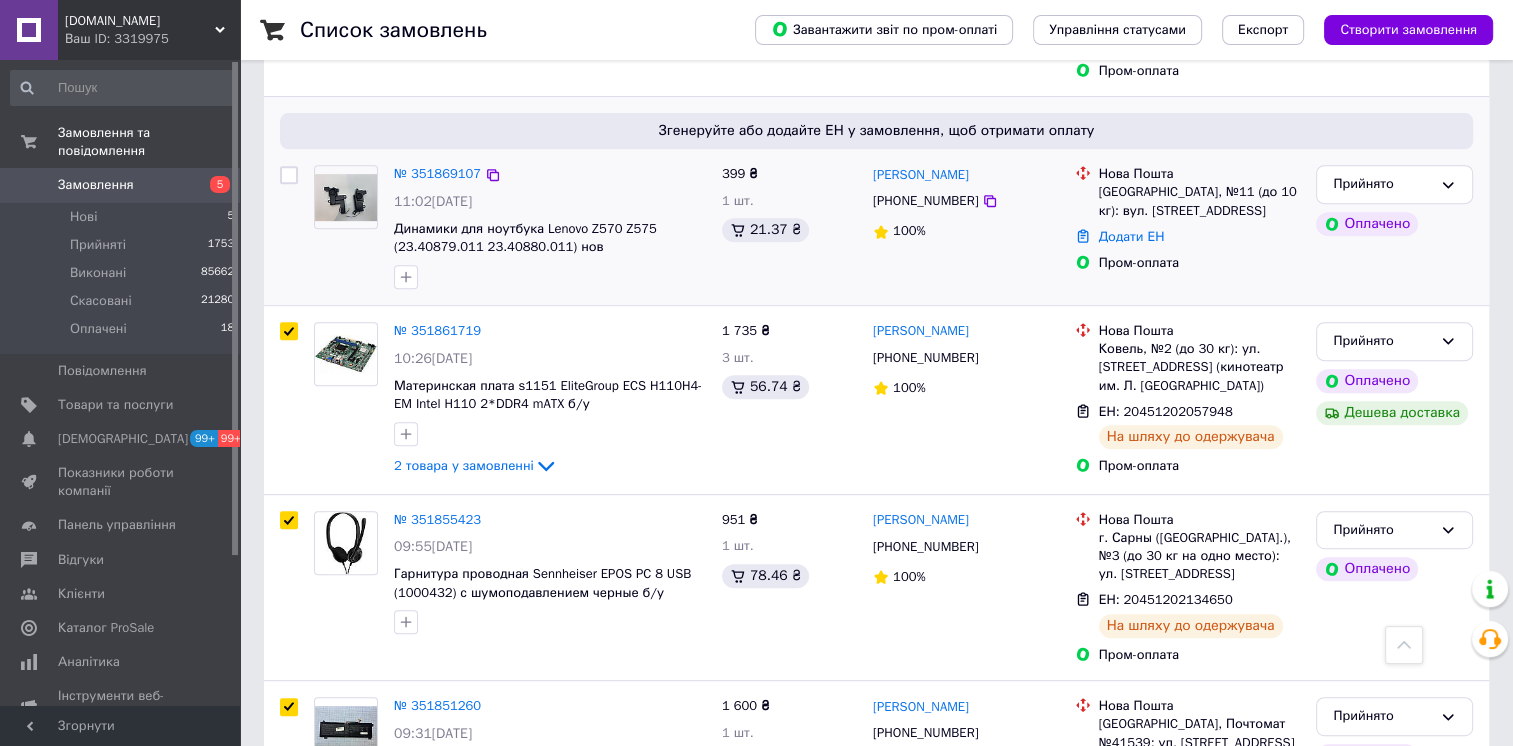 checkbox on "true" 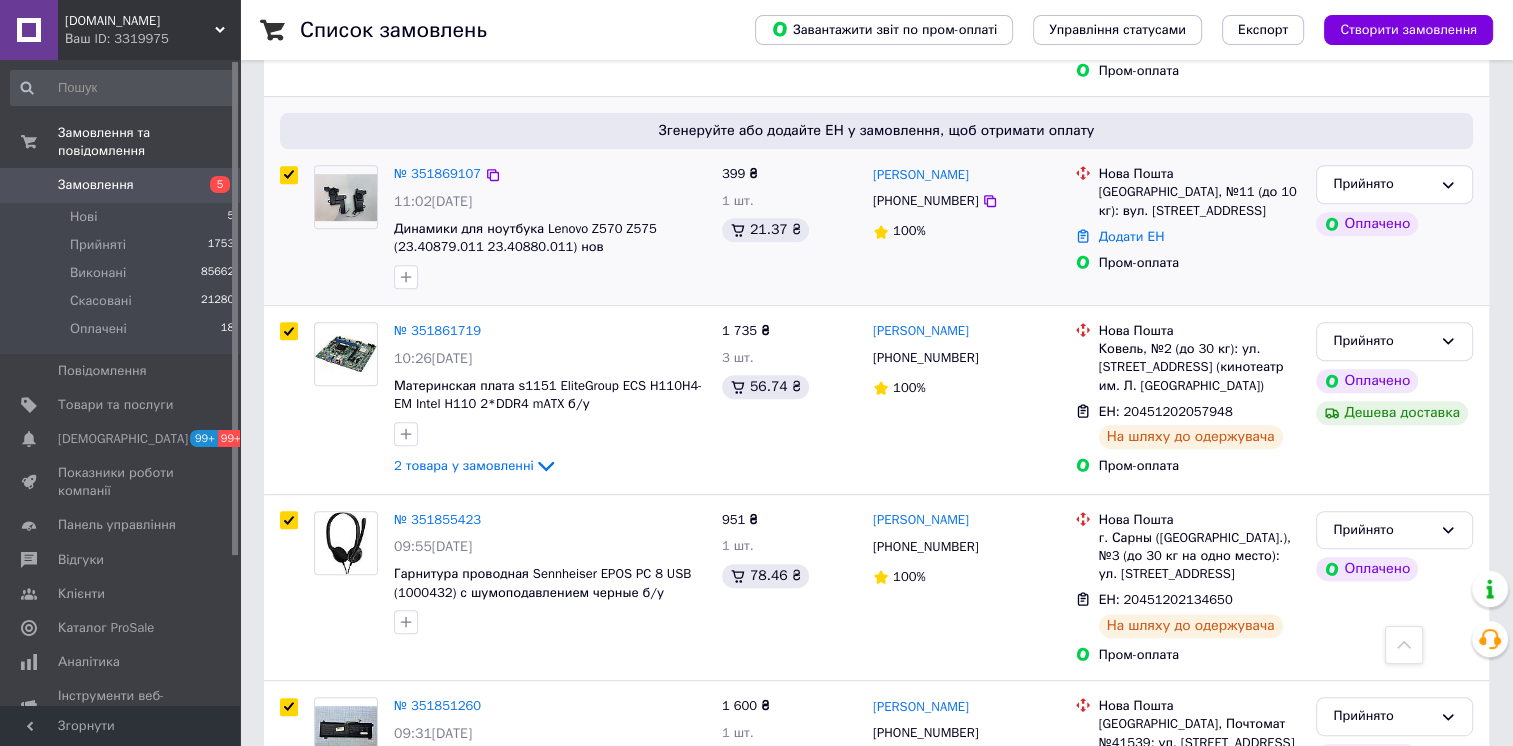 checkbox on "true" 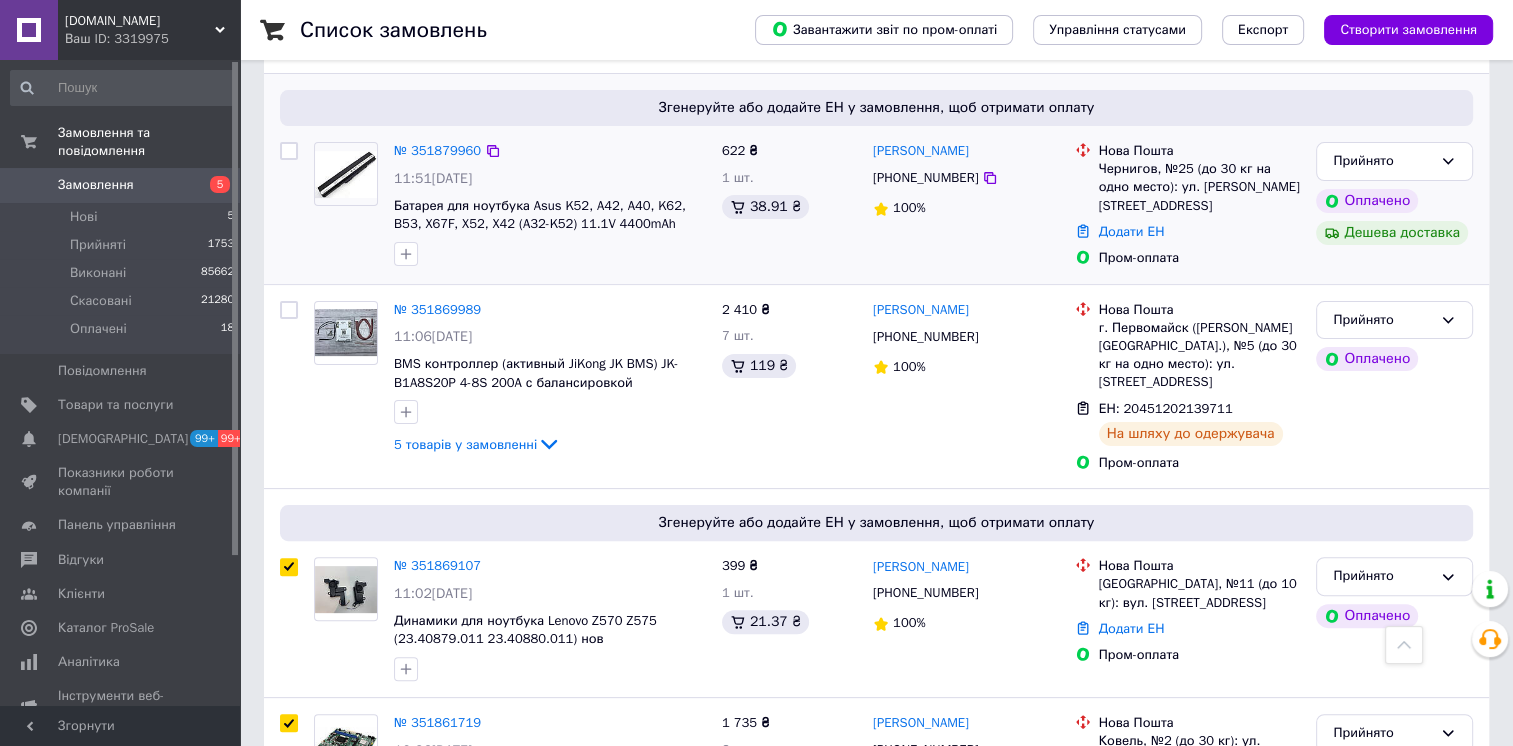 scroll, scrollTop: 423, scrollLeft: 0, axis: vertical 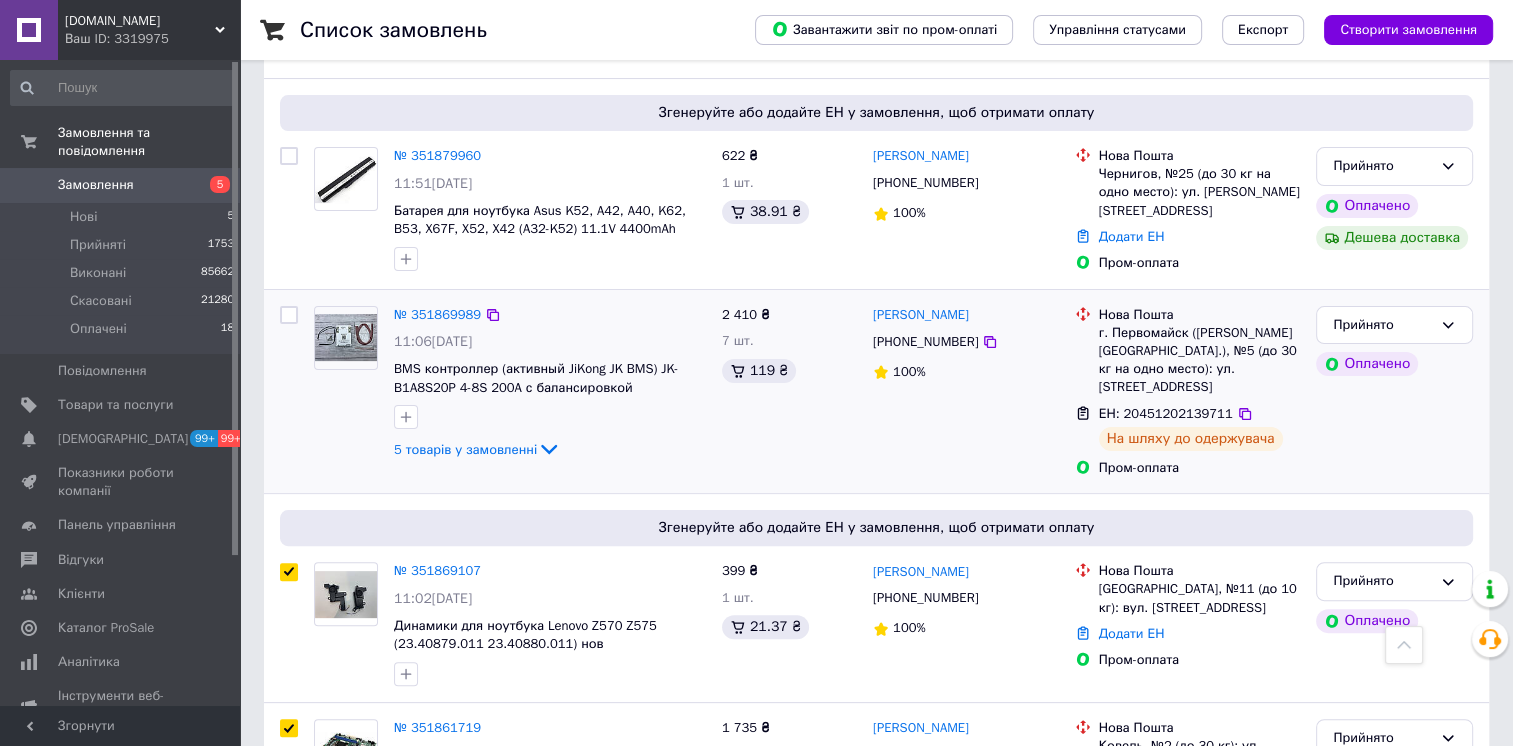 click at bounding box center (289, 315) 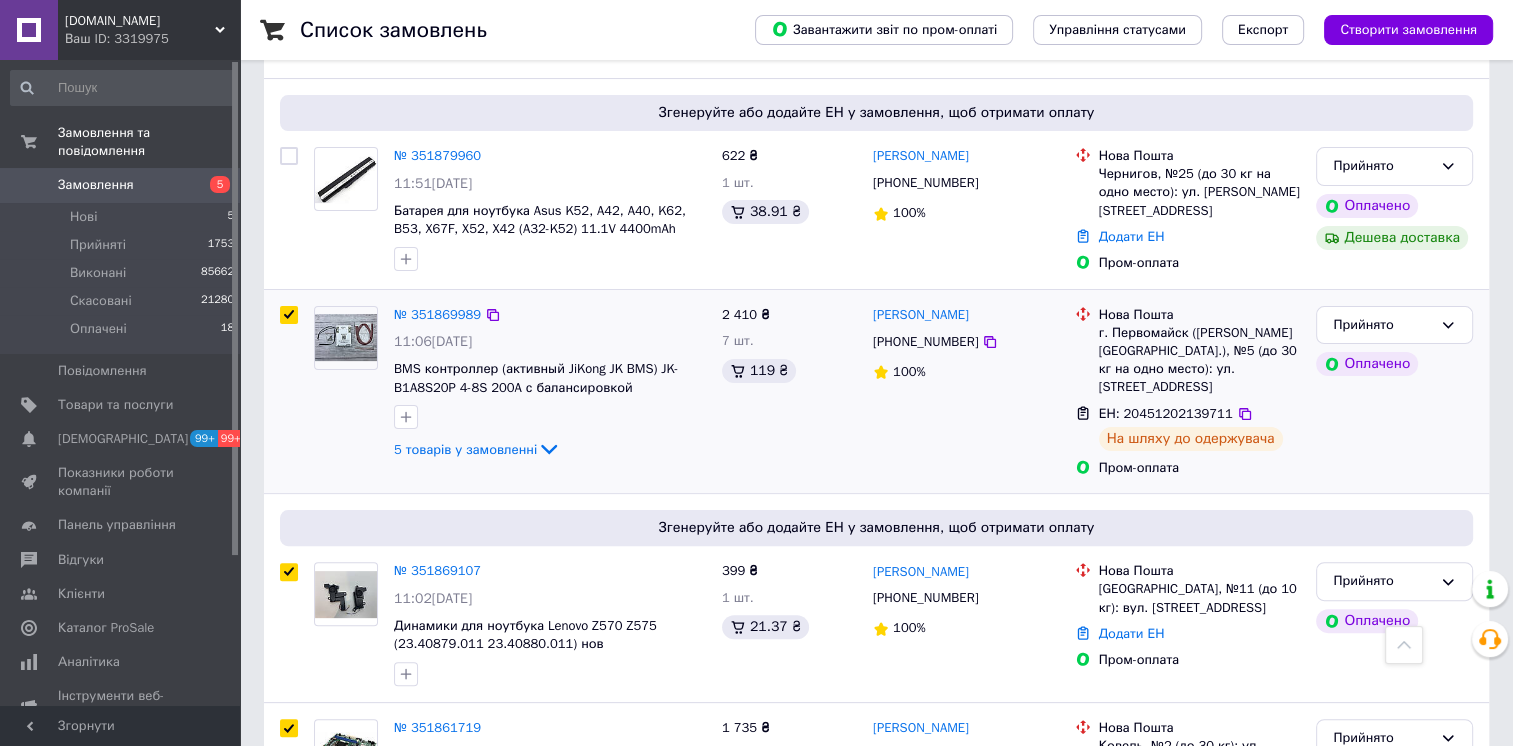 checkbox on "true" 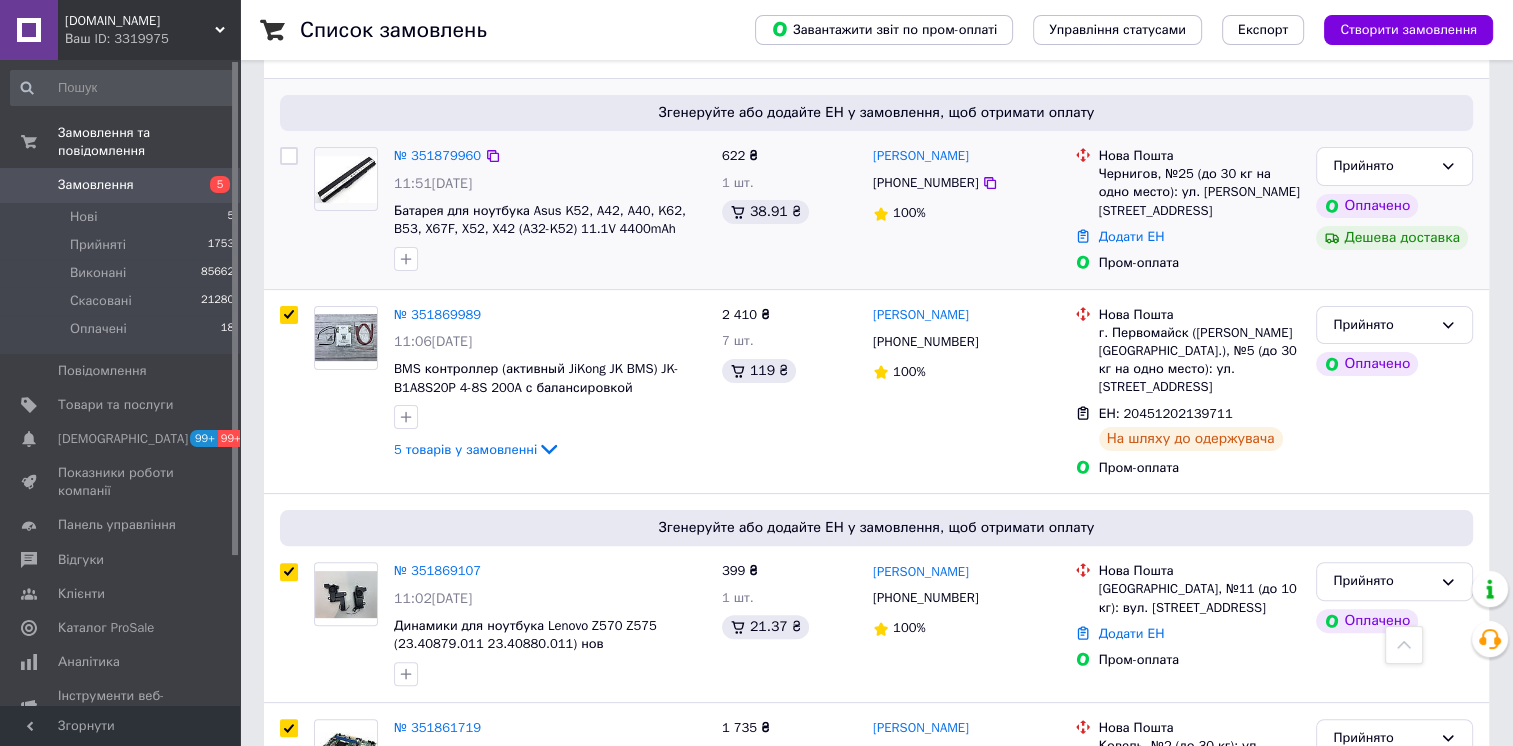 click at bounding box center (289, 156) 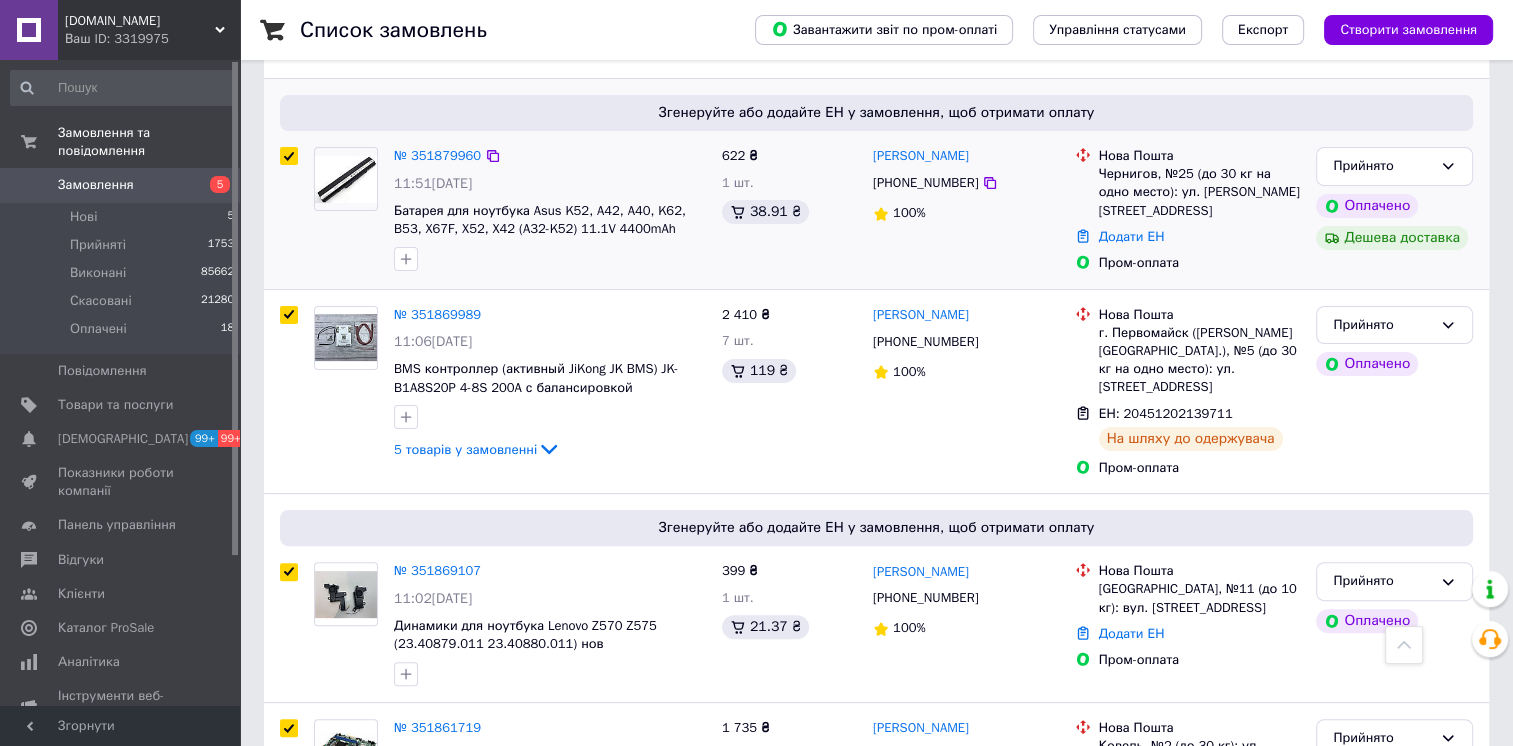 checkbox on "true" 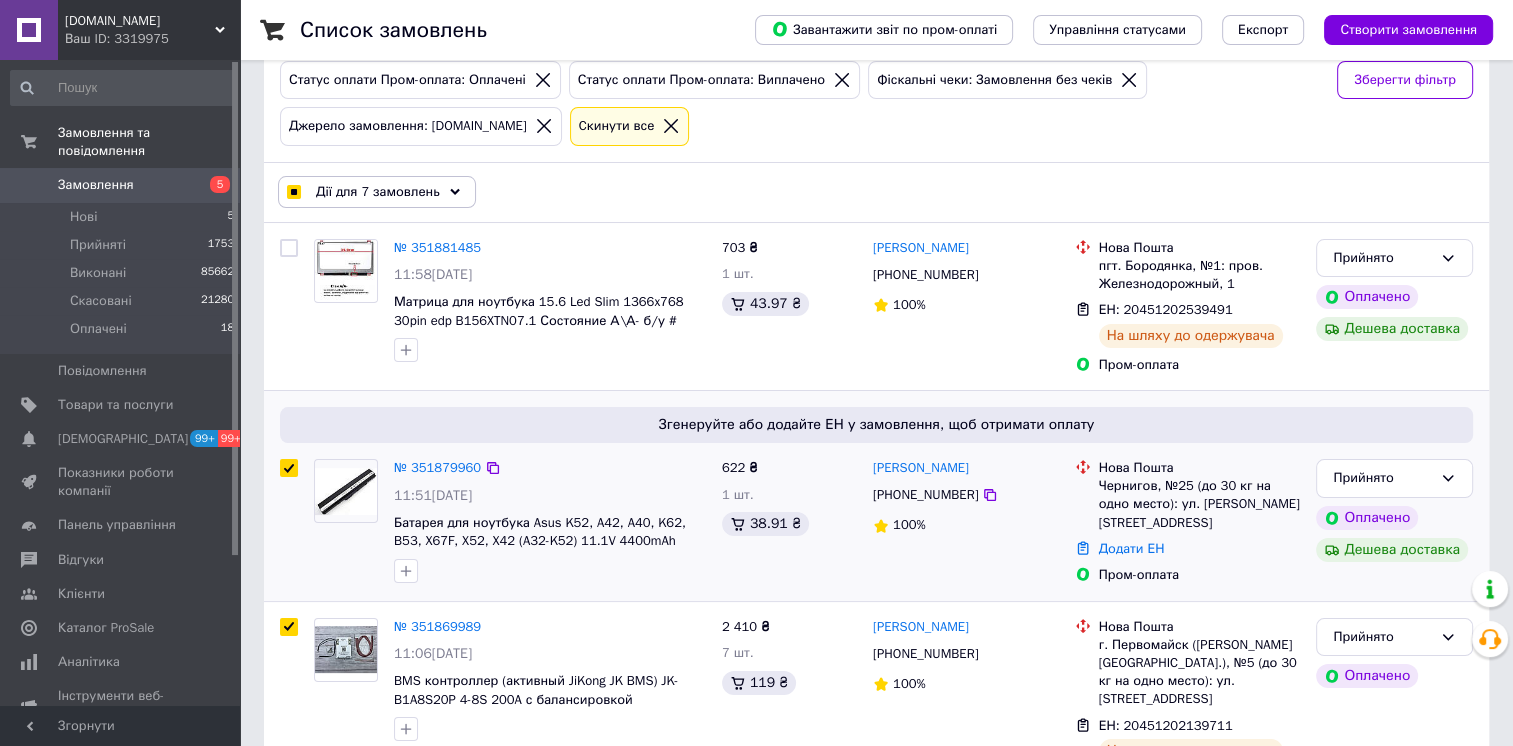 scroll, scrollTop: 110, scrollLeft: 0, axis: vertical 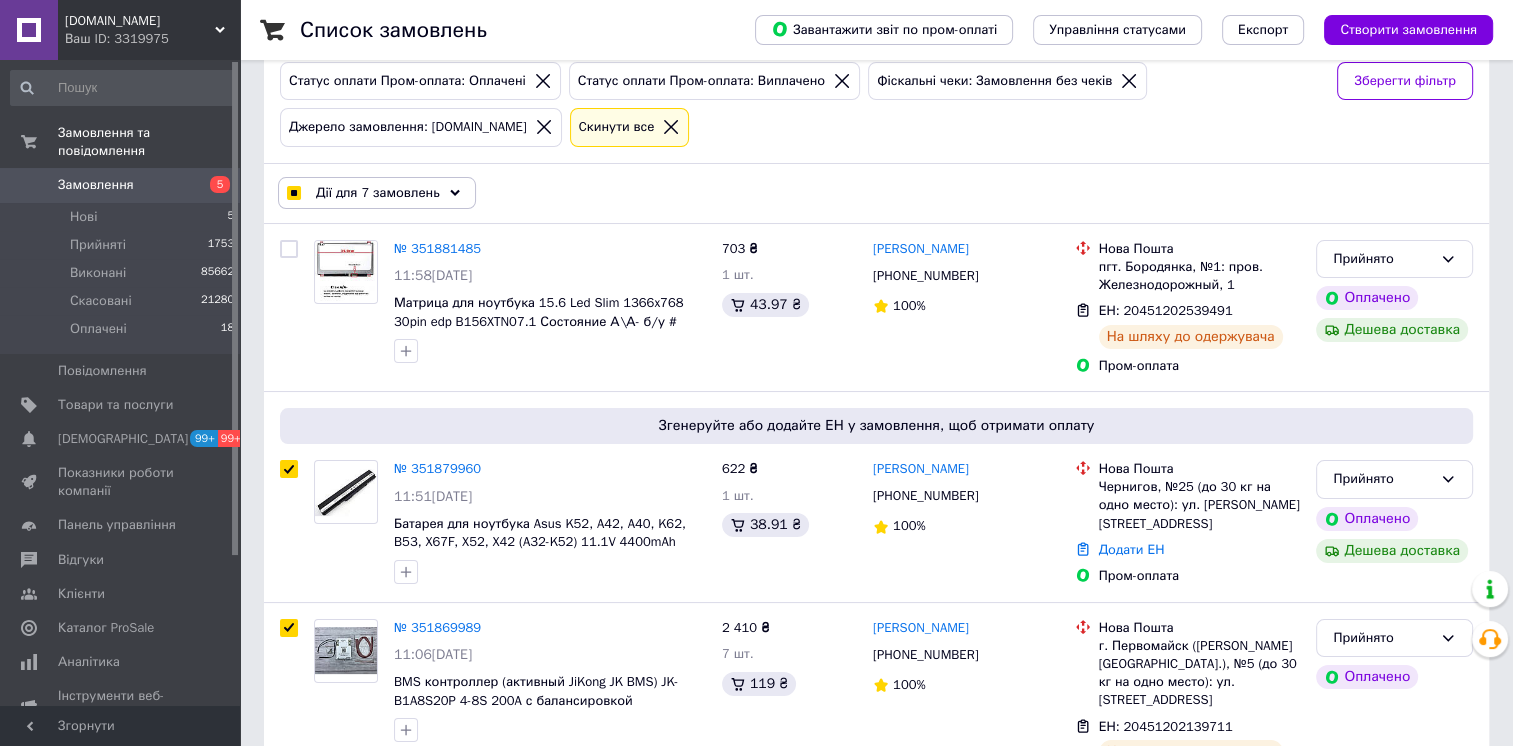 drag, startPoint x: 287, startPoint y: 243, endPoint x: 414, endPoint y: 186, distance: 139.20488 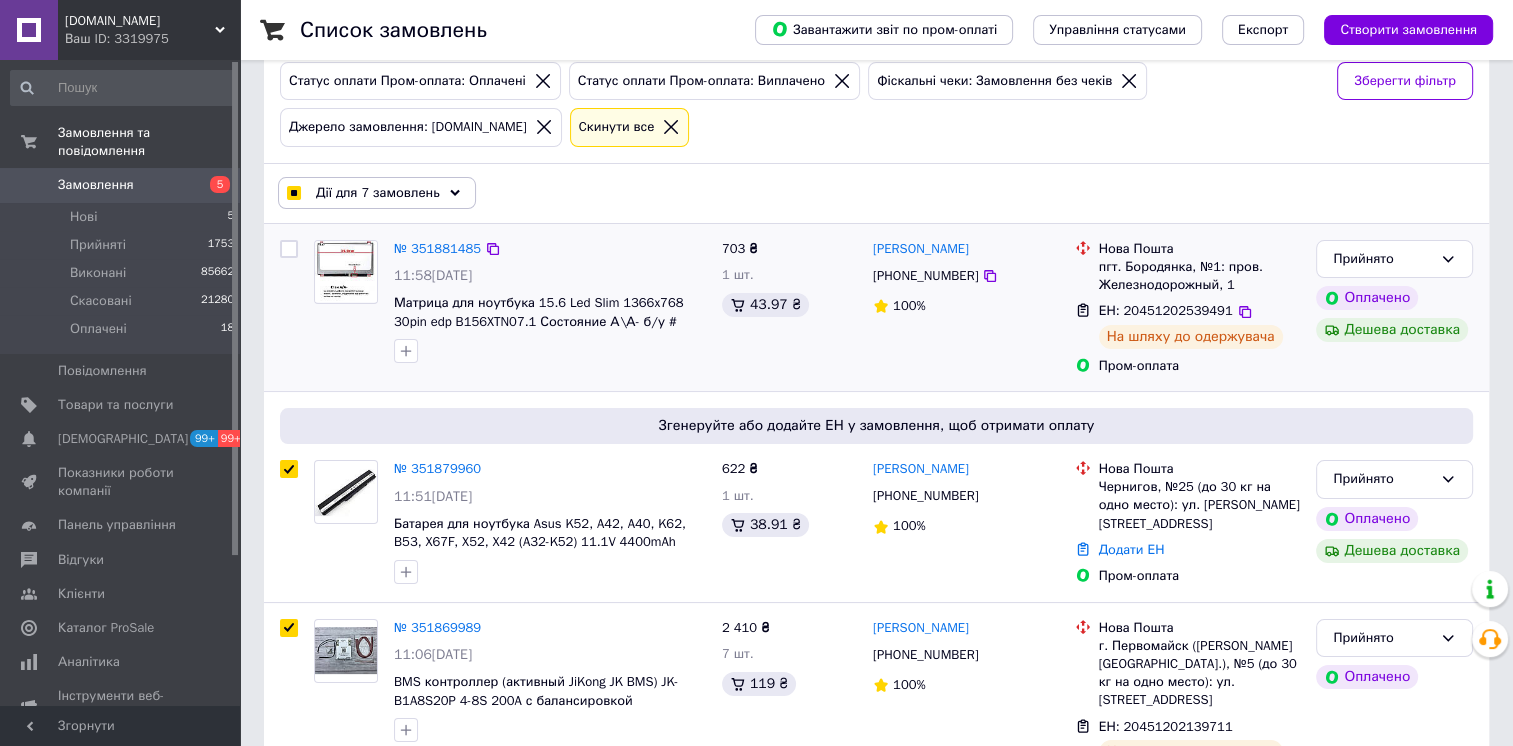 click at bounding box center (289, 249) 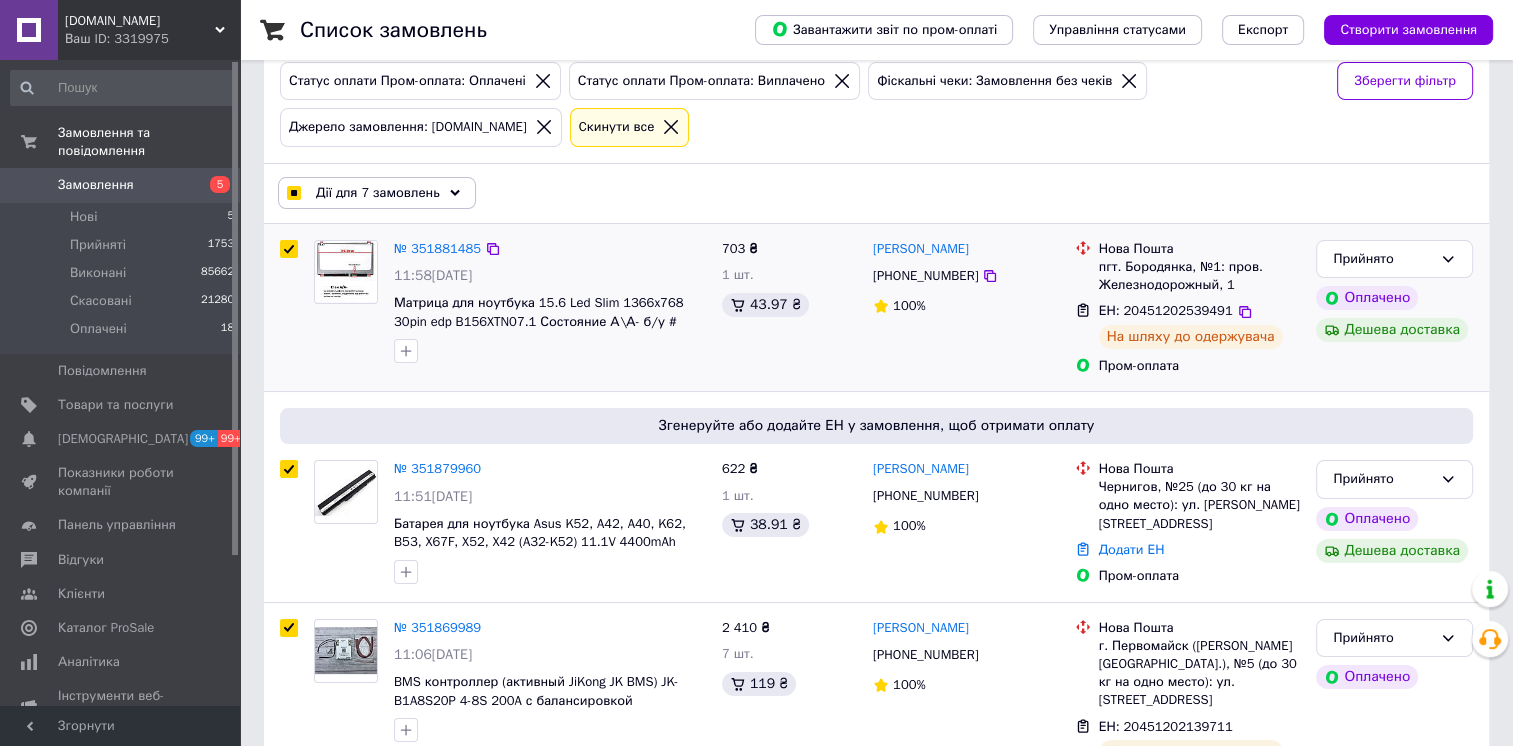 checkbox on "true" 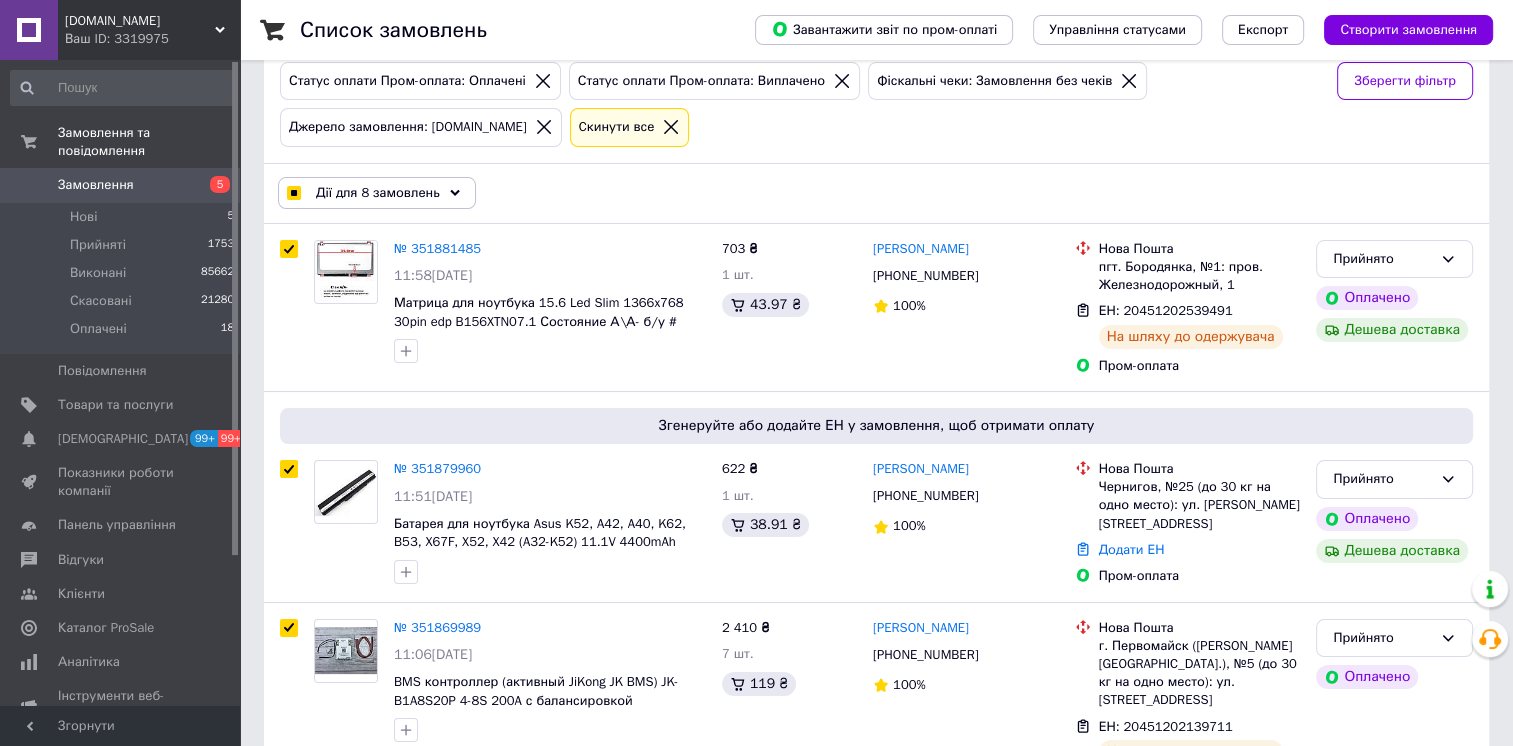 click on "Дії для 8 замовлень" at bounding box center [377, 193] 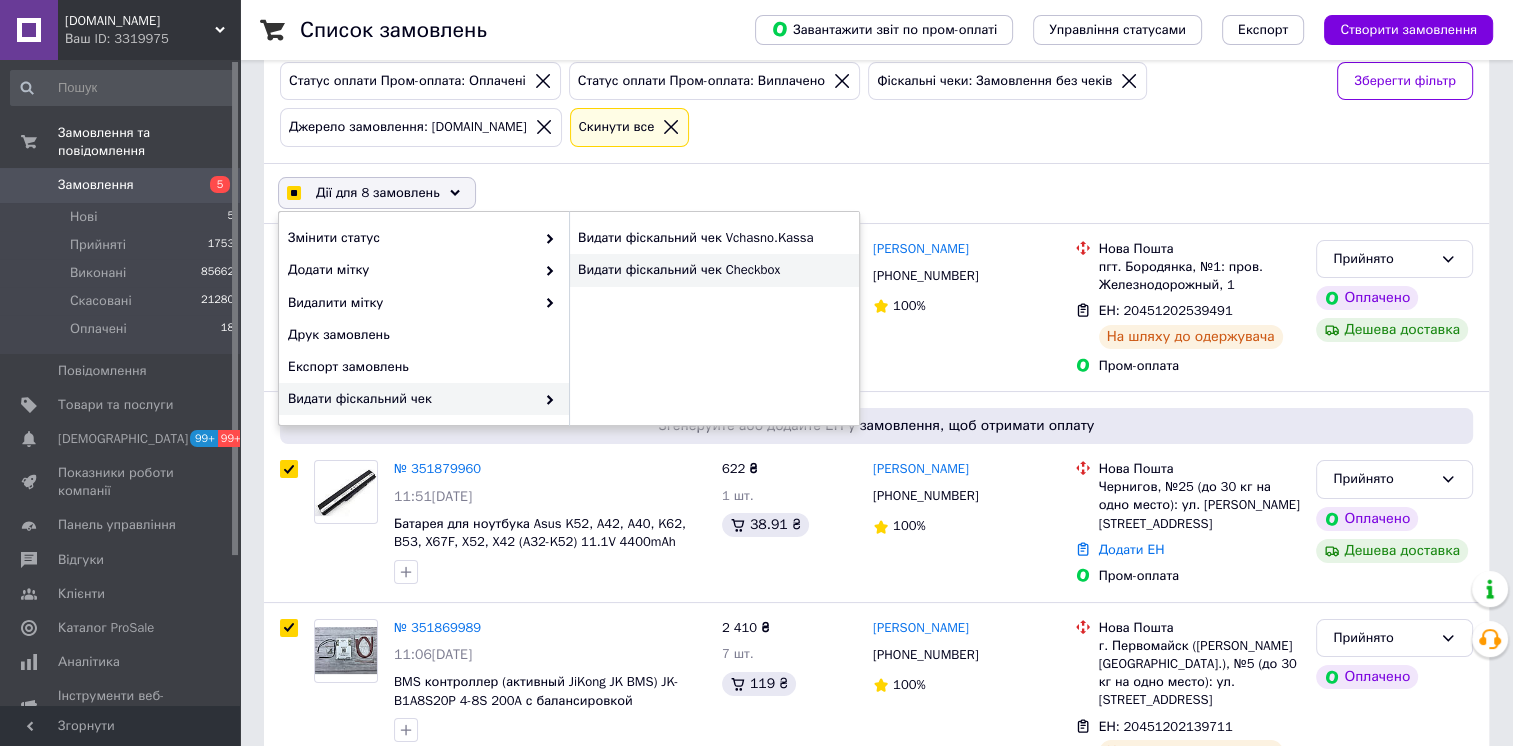 click on "Видати фіскальний чек Checkbox" at bounding box center (714, 270) 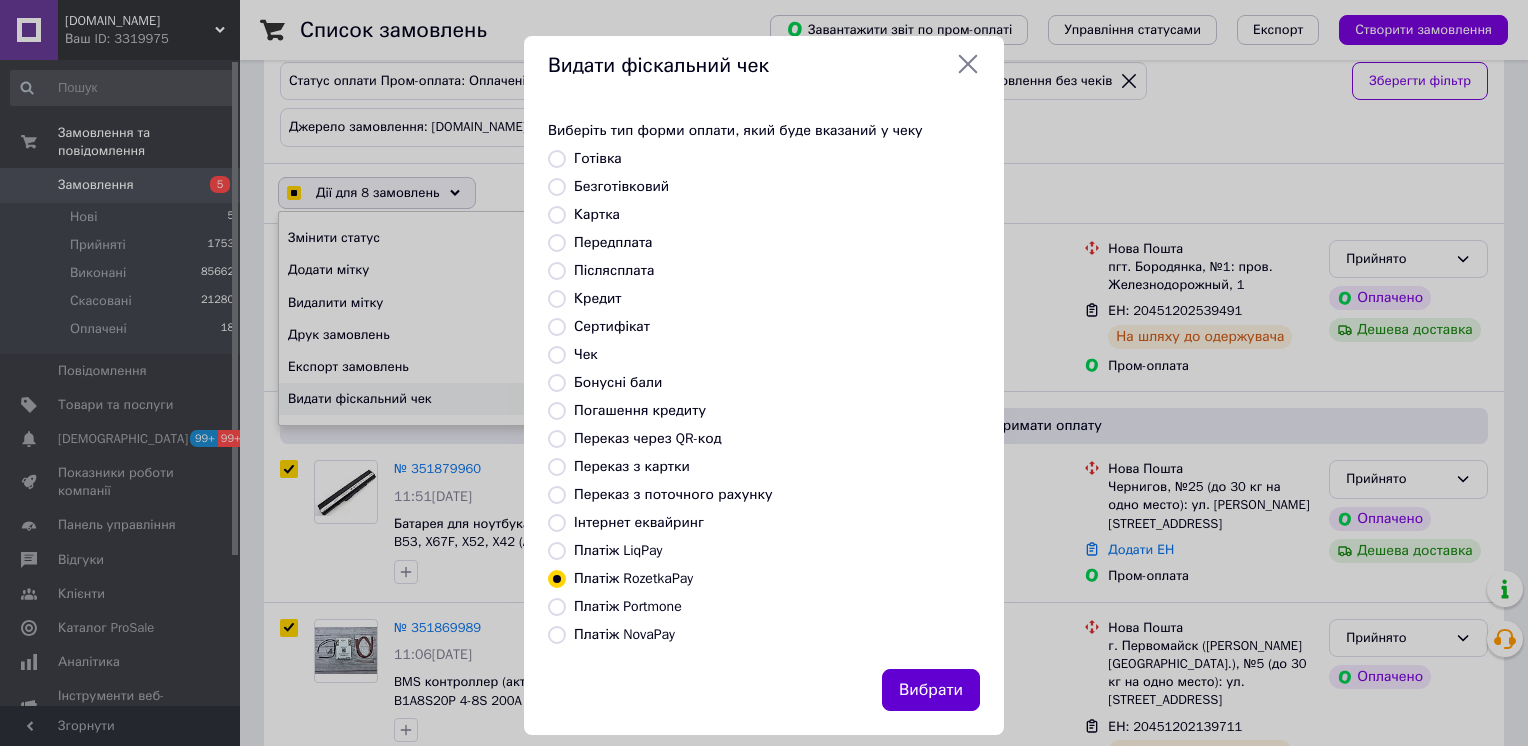 click on "Вибрати" at bounding box center (931, 690) 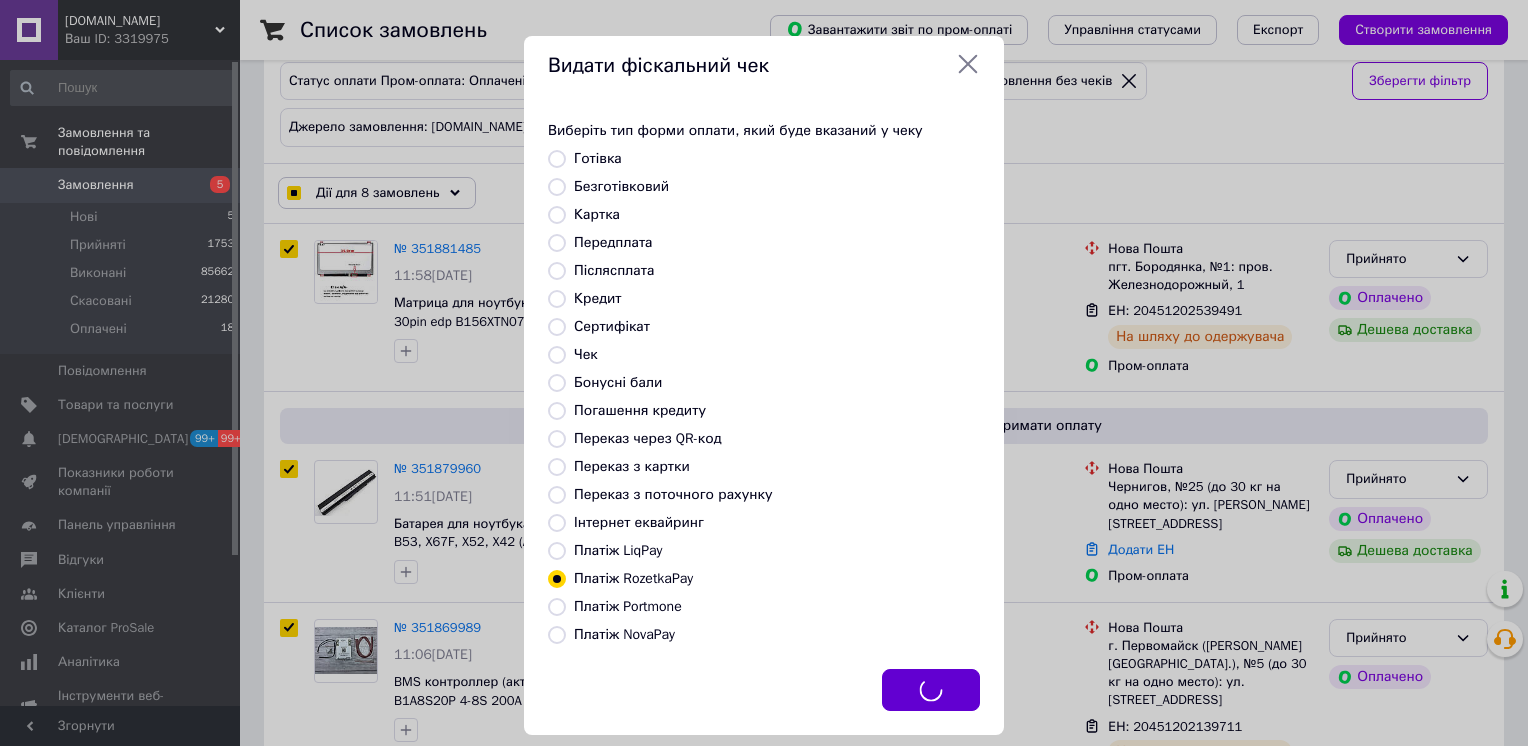 checkbox on "true" 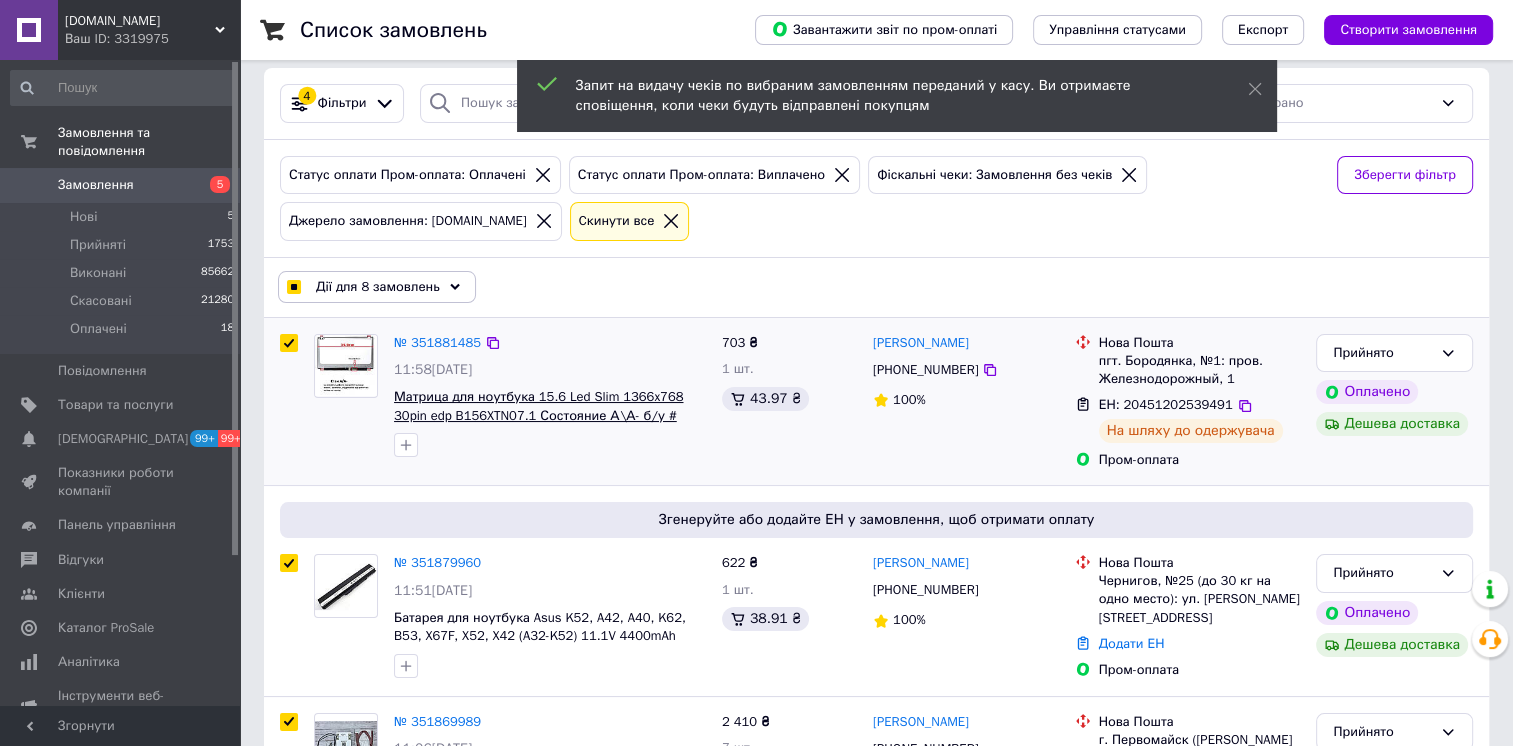scroll, scrollTop: 14, scrollLeft: 0, axis: vertical 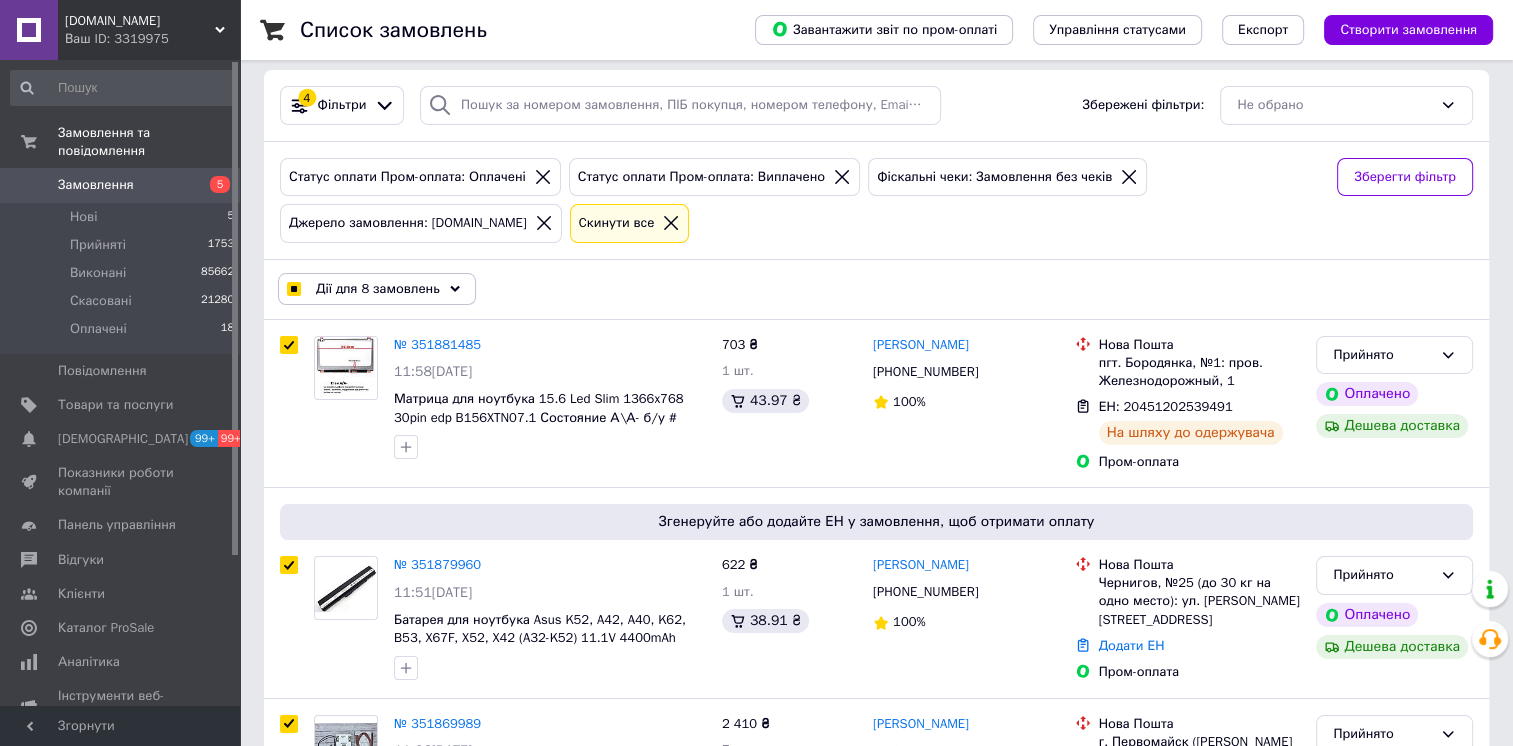 click 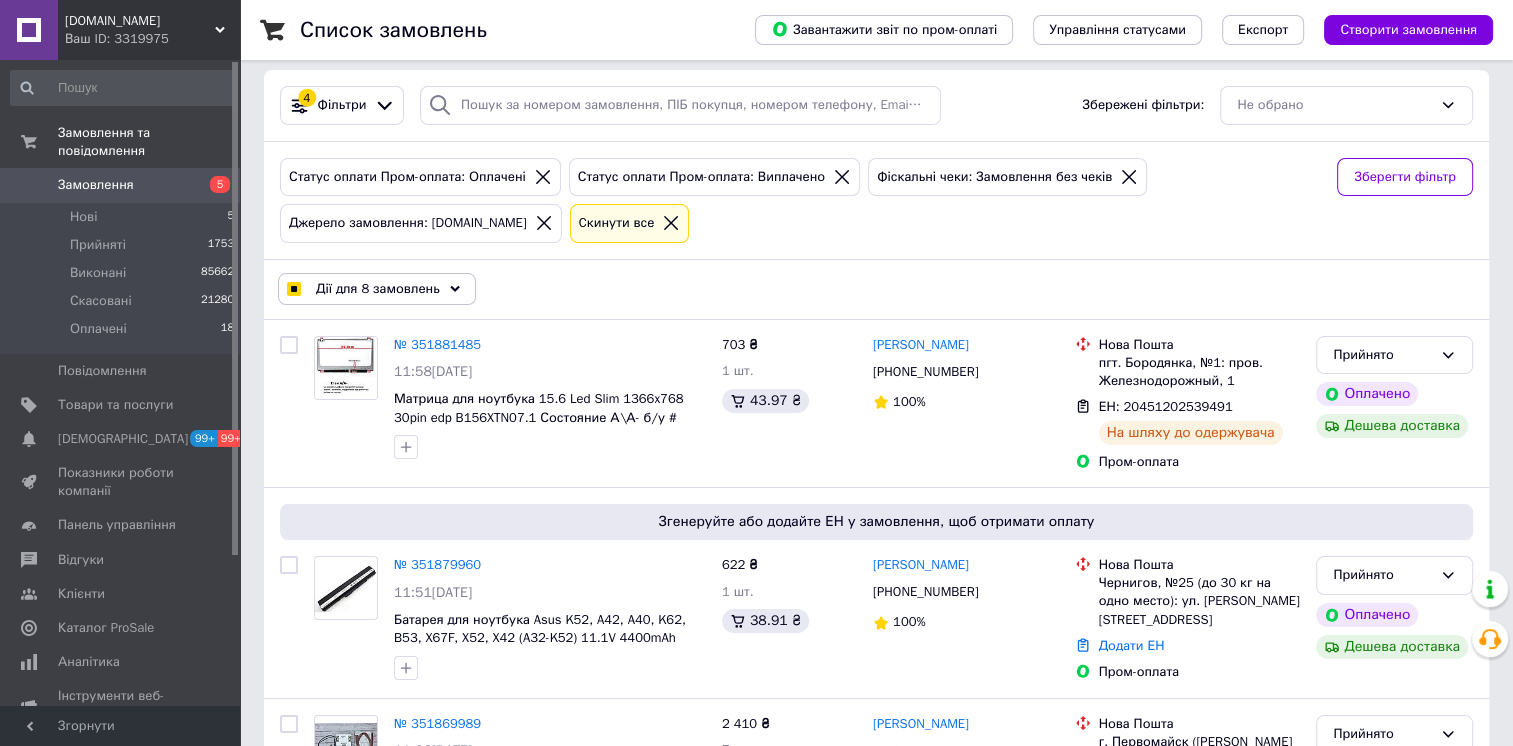 checkbox on "false" 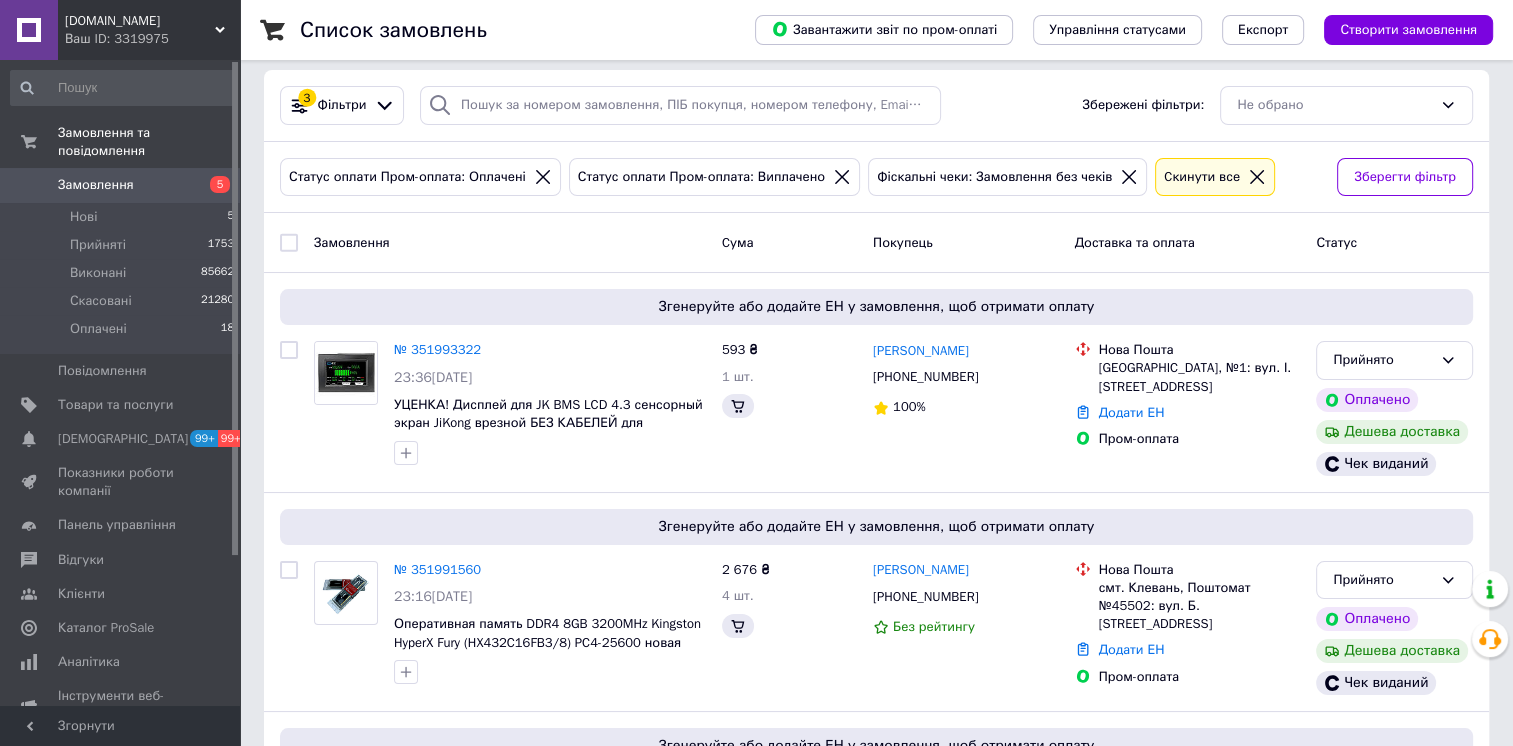 scroll, scrollTop: 0, scrollLeft: 0, axis: both 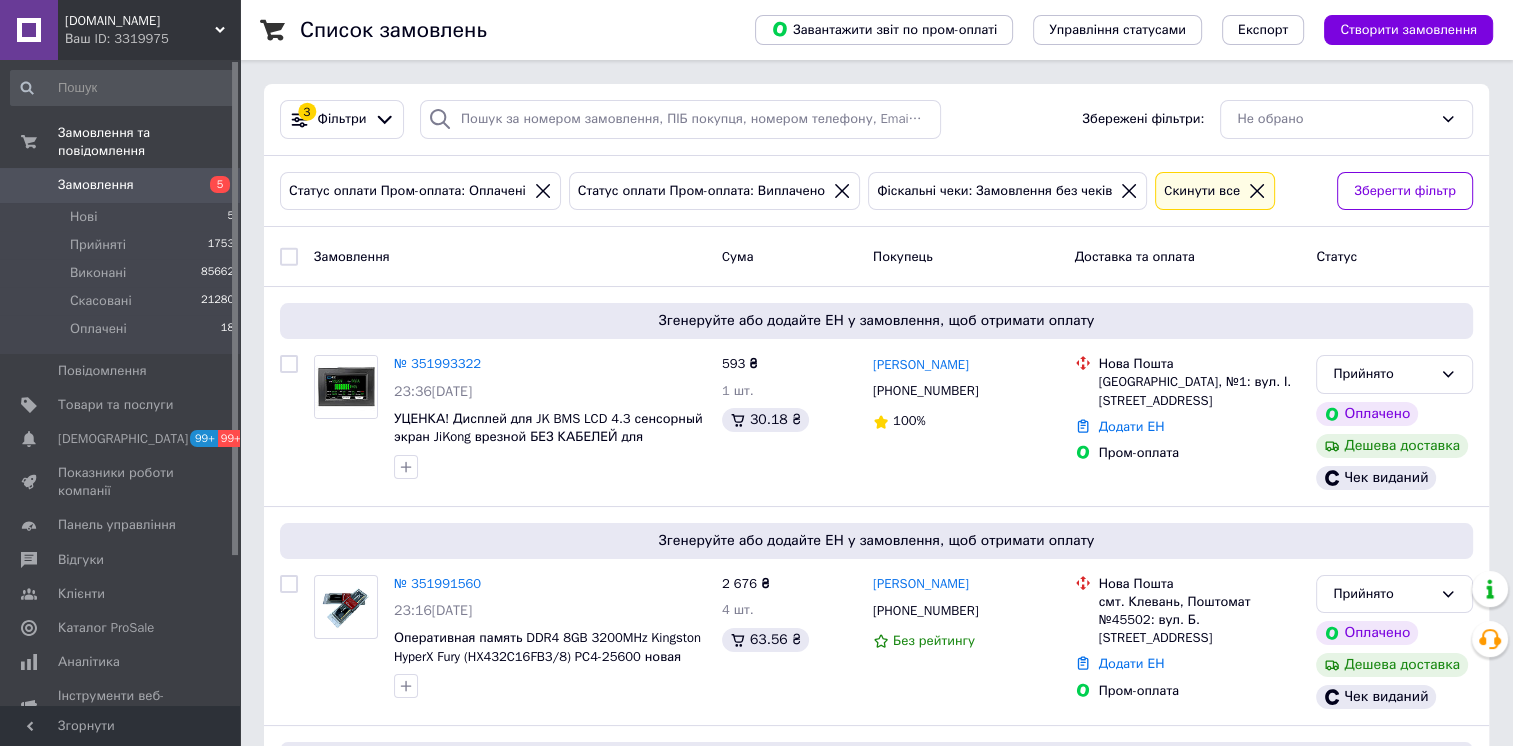 click on "3 Фільтри" at bounding box center [342, 119] 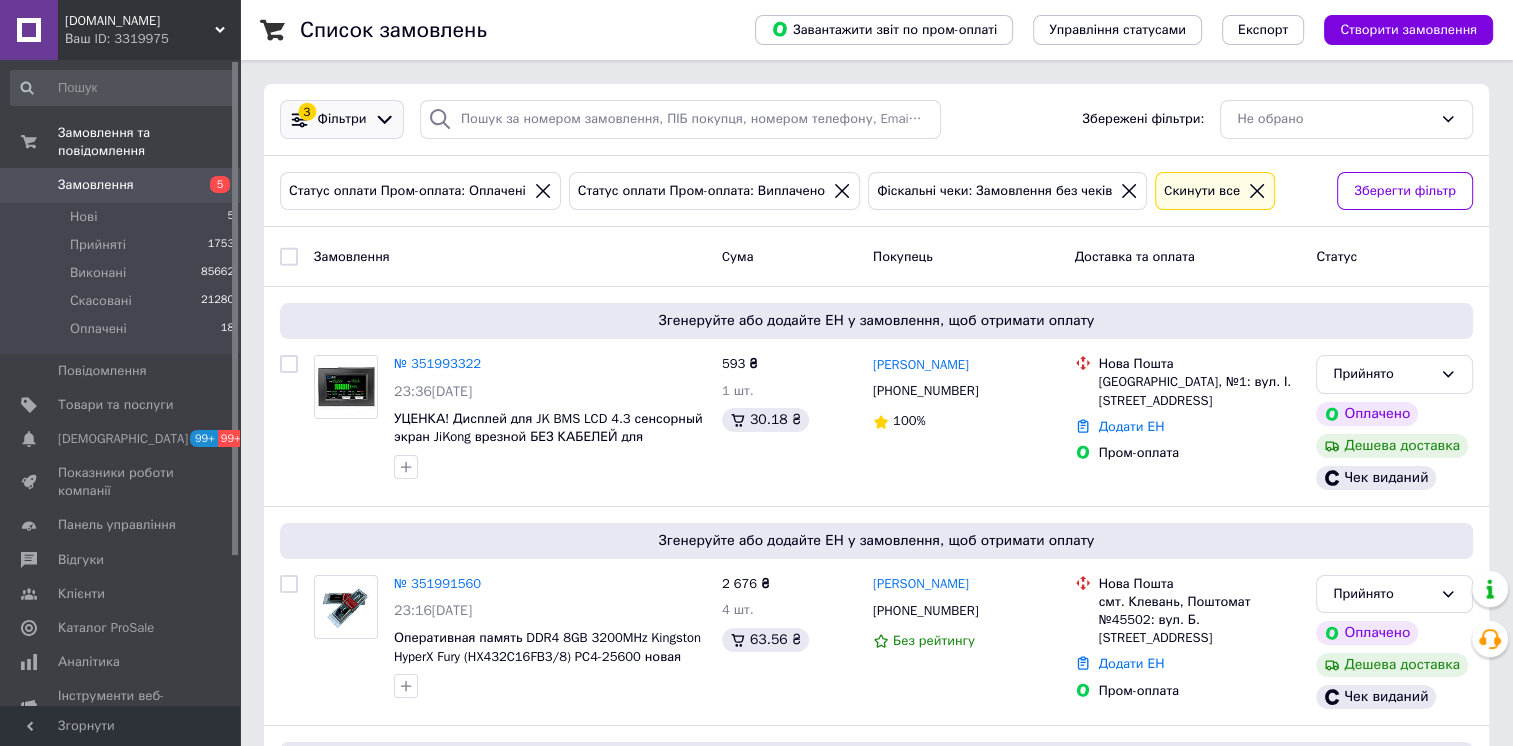 click 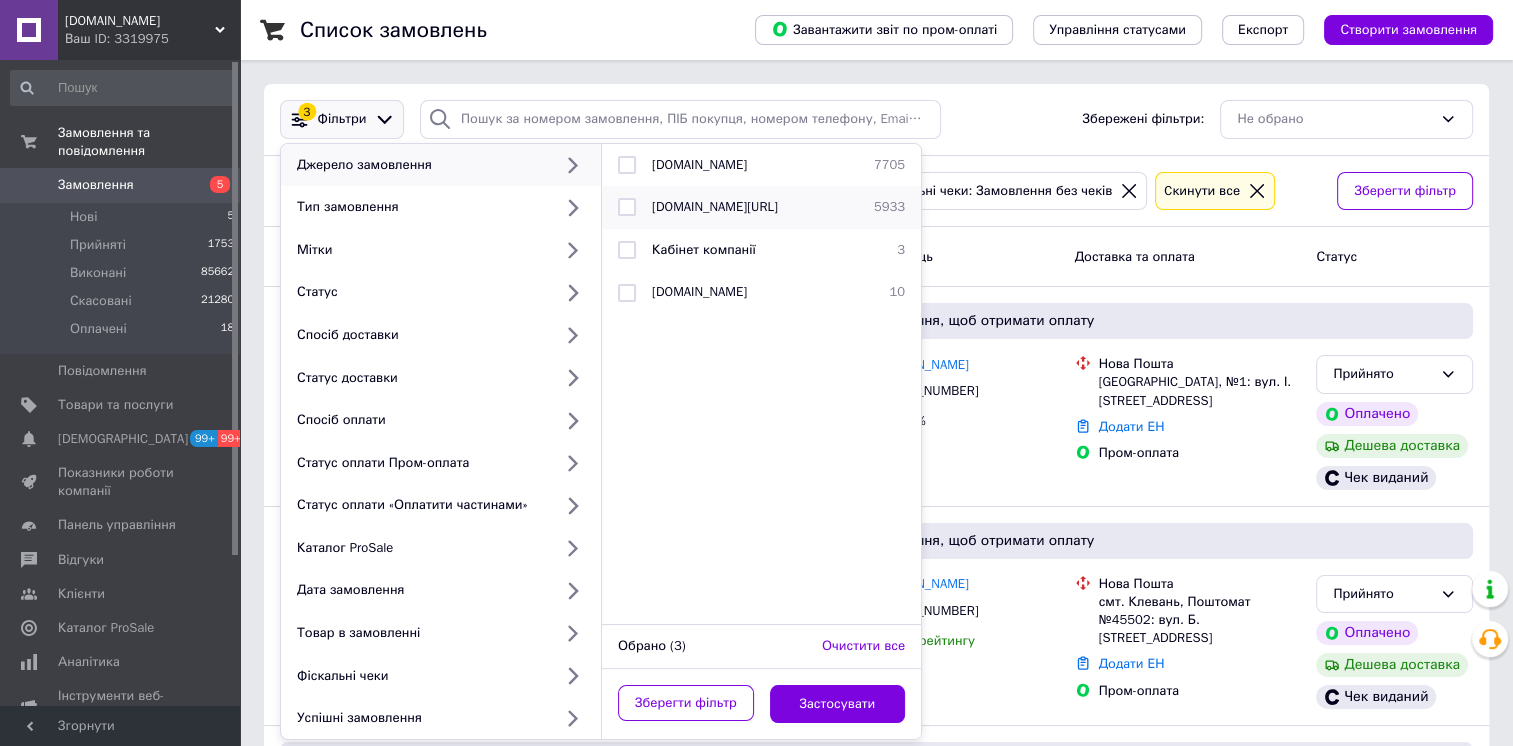 click at bounding box center [627, 207] 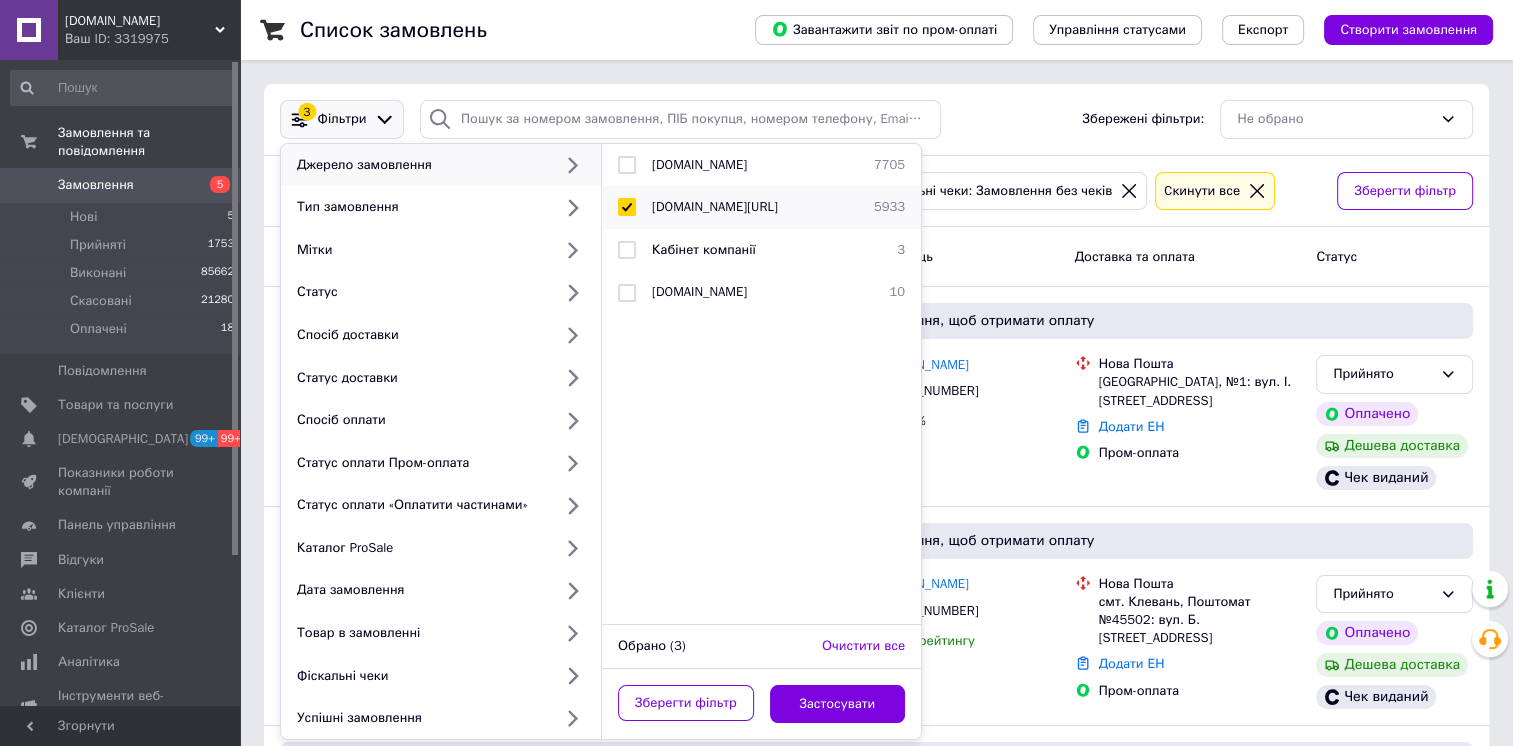 checkbox on "true" 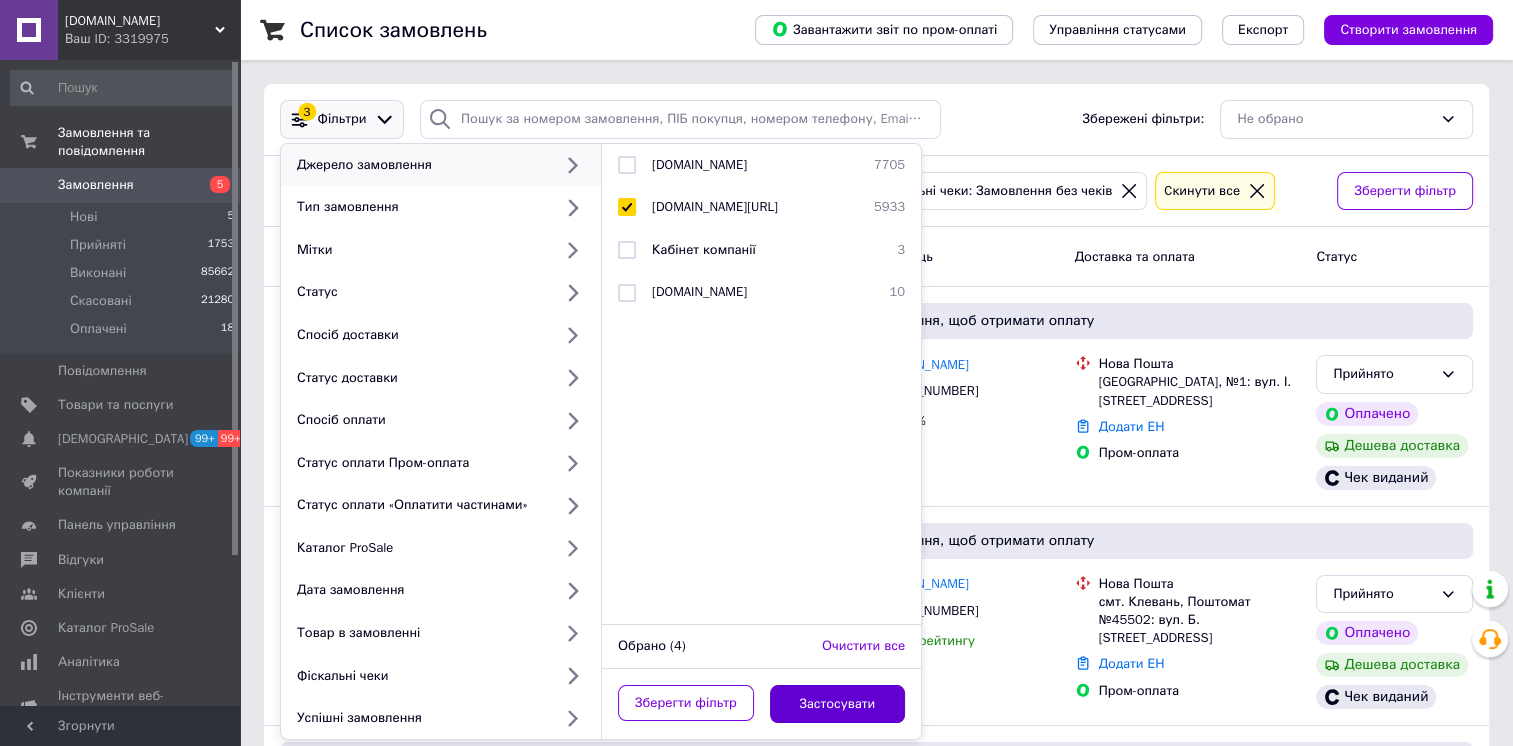 click on "Застосувати" at bounding box center (838, 704) 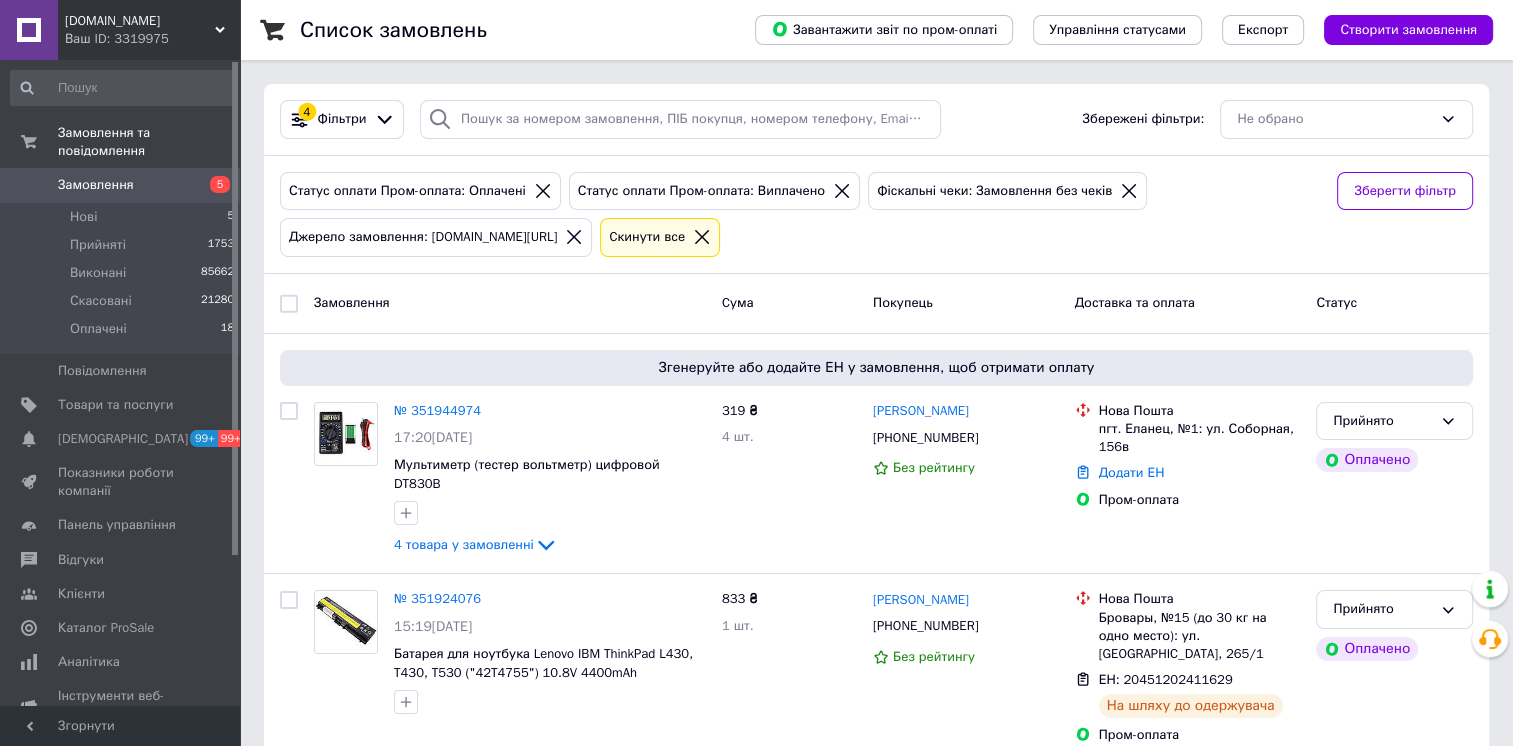 click at bounding box center (289, 303) 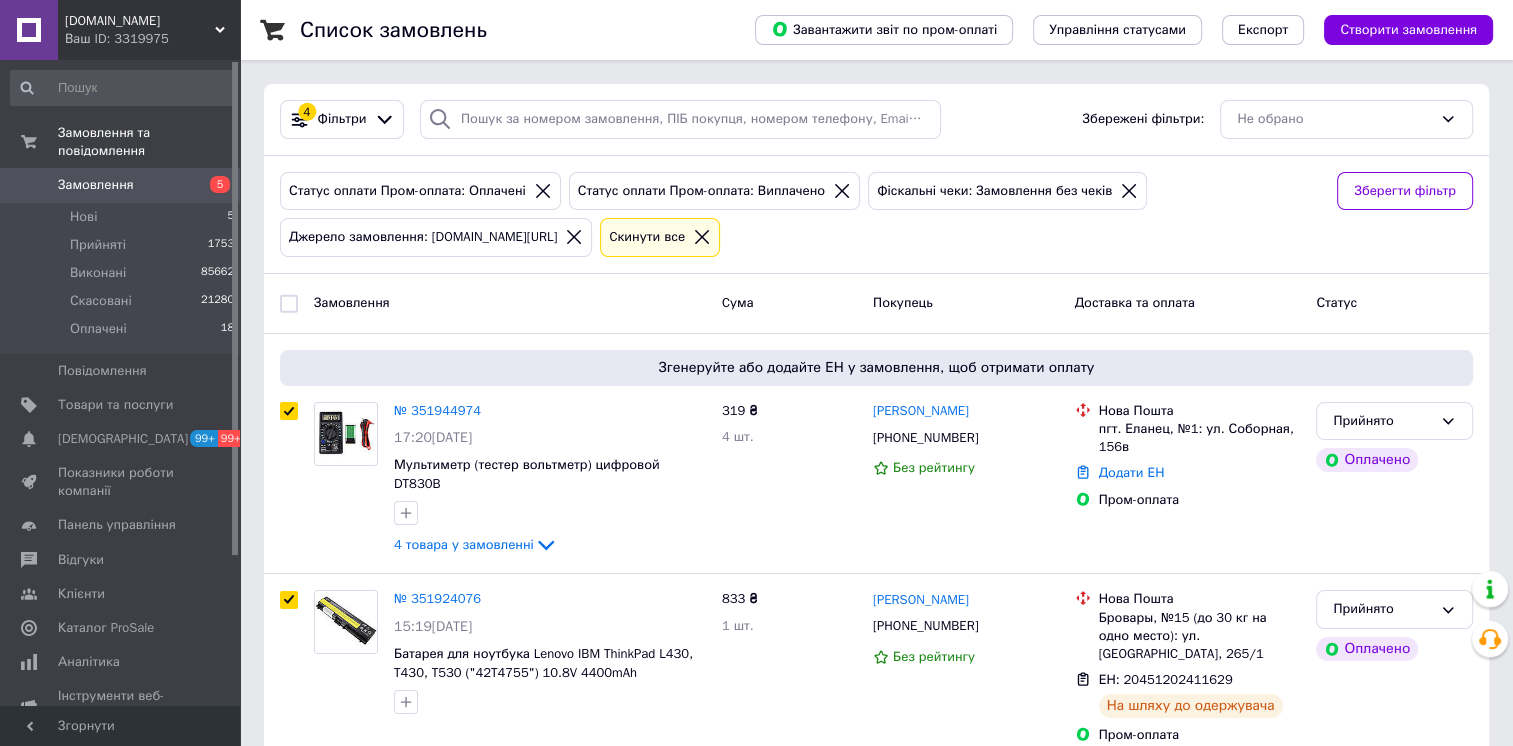 checkbox on "true" 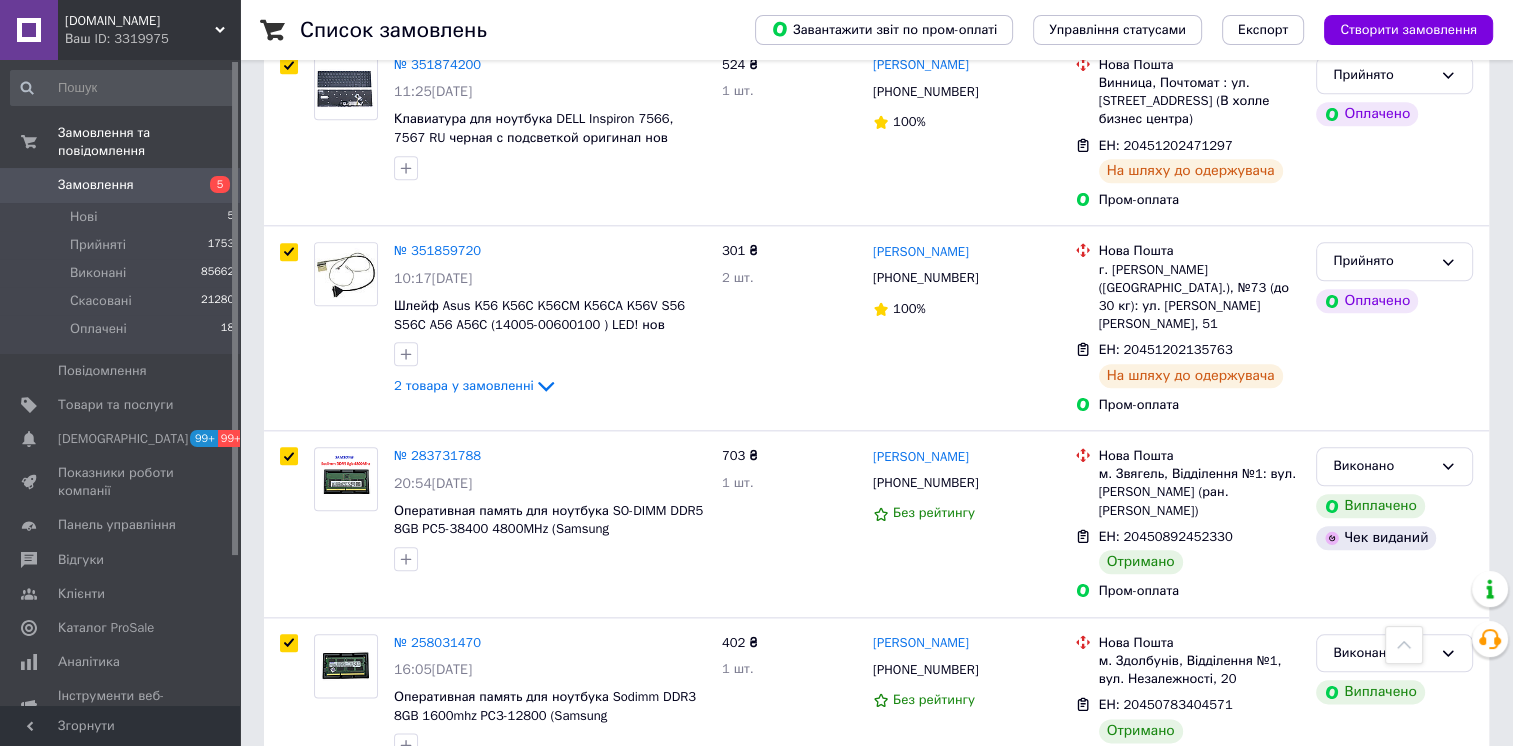 scroll, scrollTop: 2126, scrollLeft: 0, axis: vertical 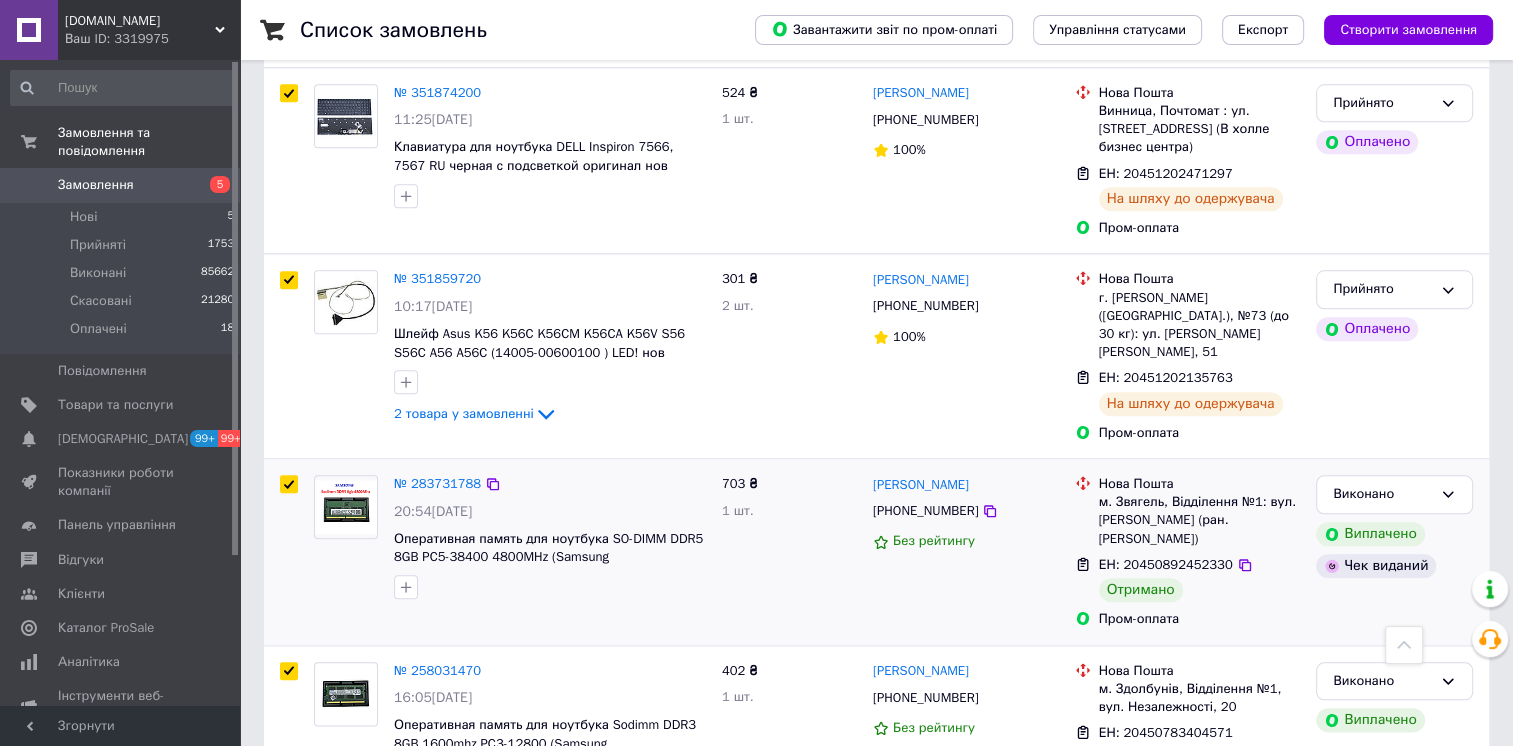 click at bounding box center (289, 552) 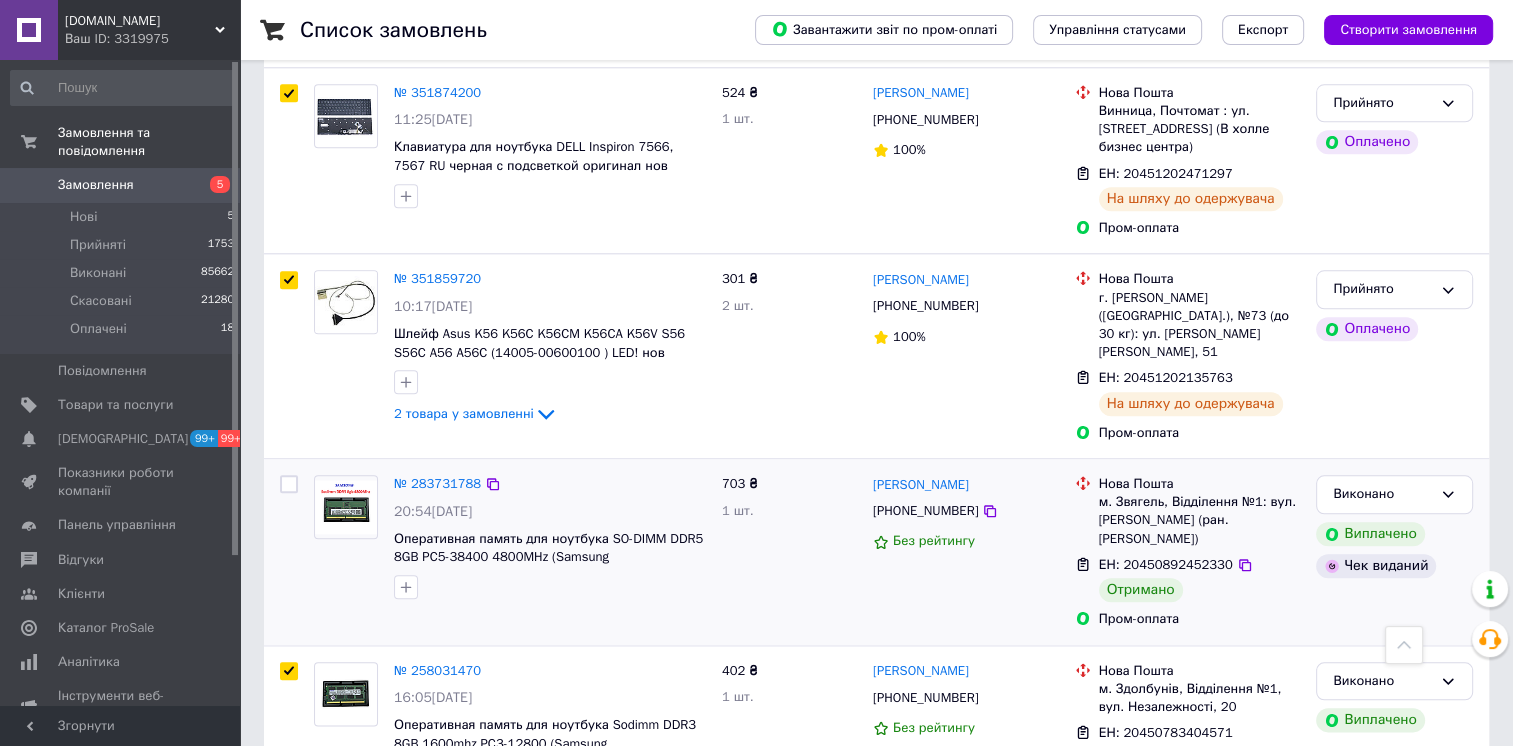 checkbox on "false" 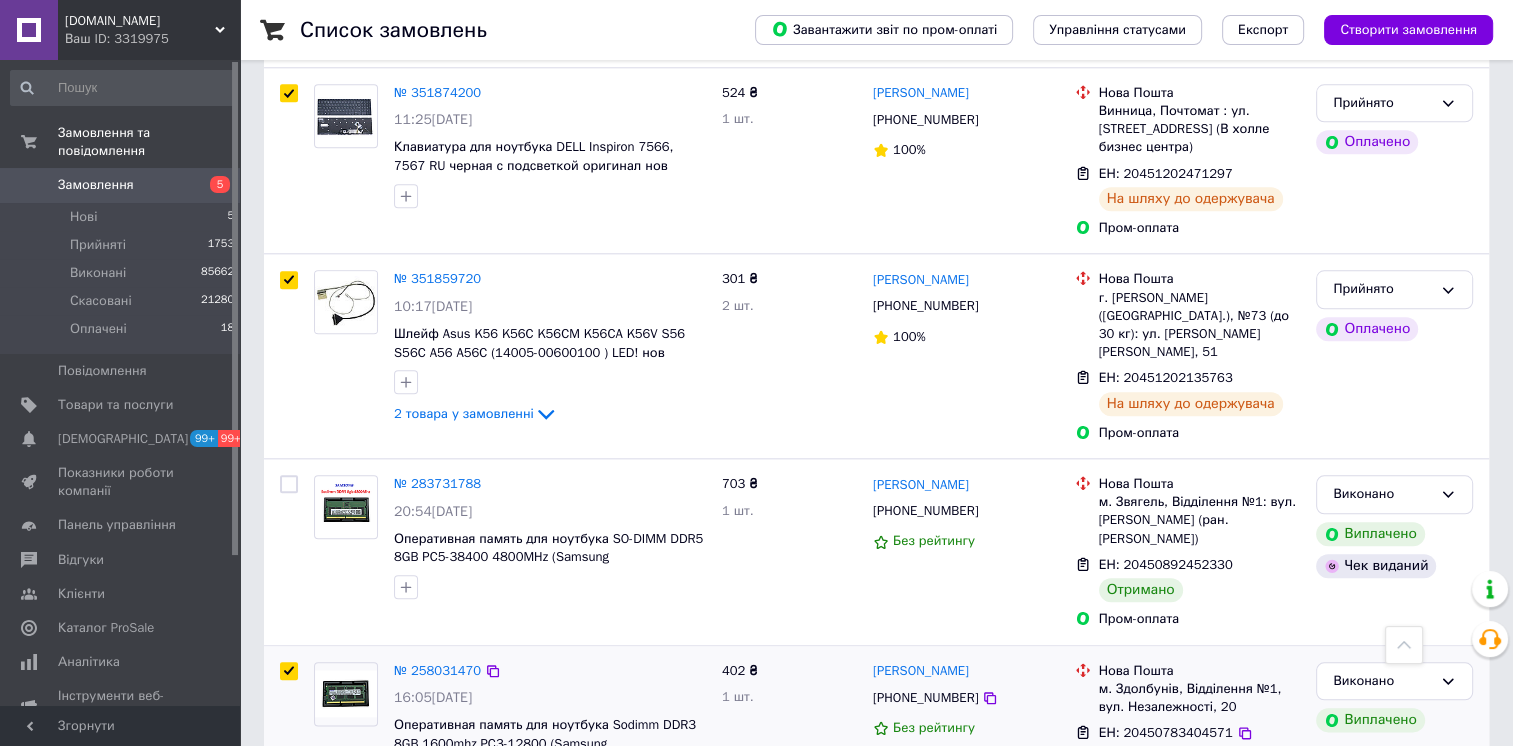 click at bounding box center [289, 671] 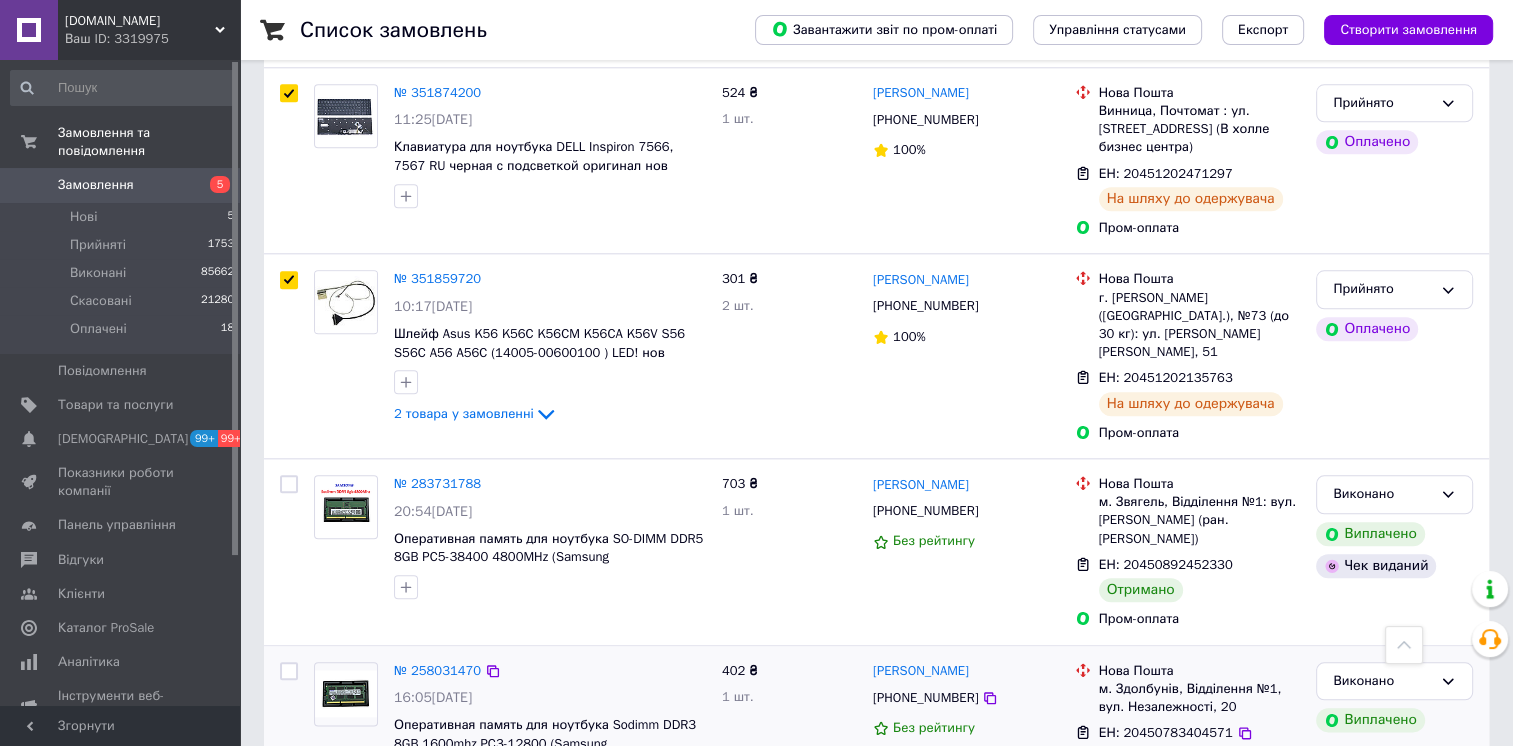 checkbox on "false" 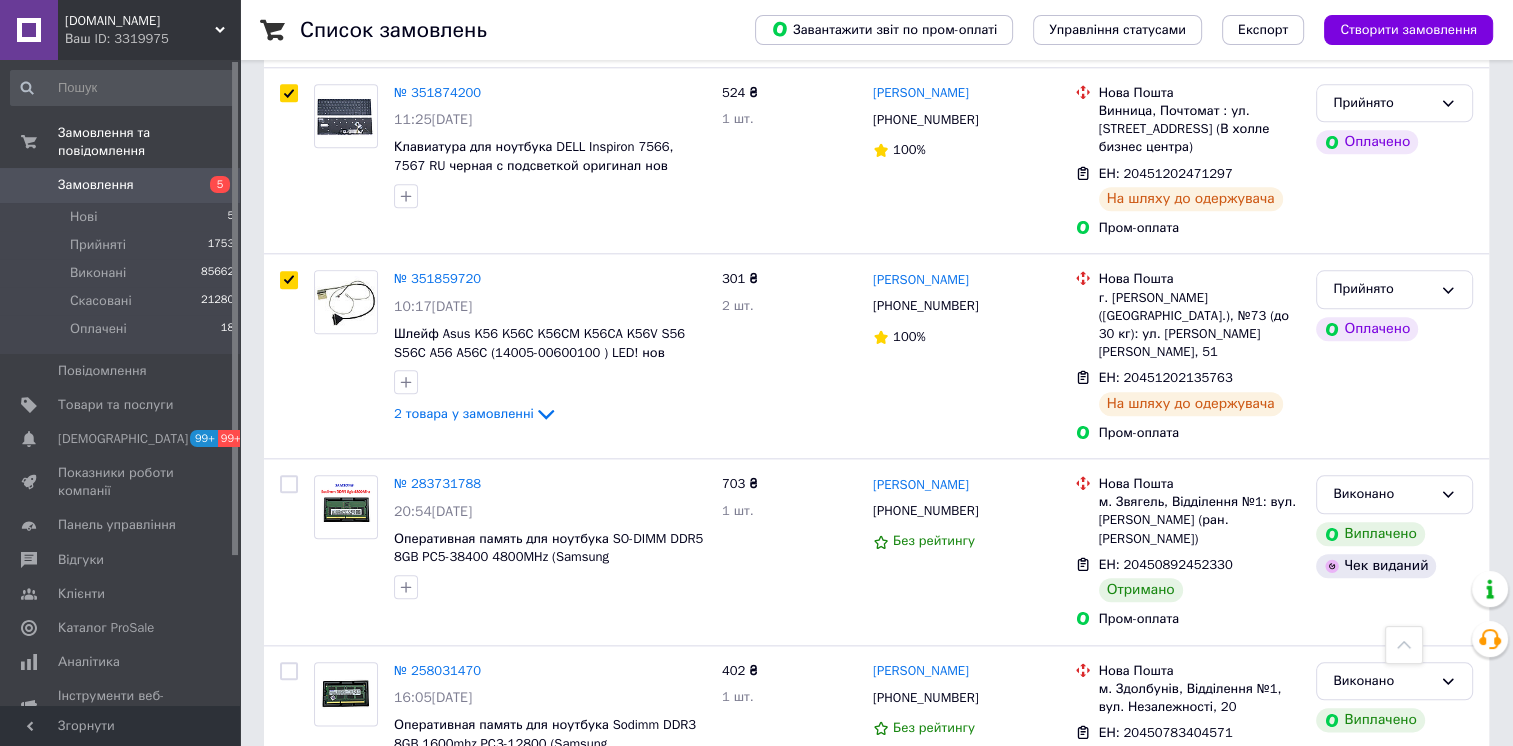 click at bounding box center (289, 839) 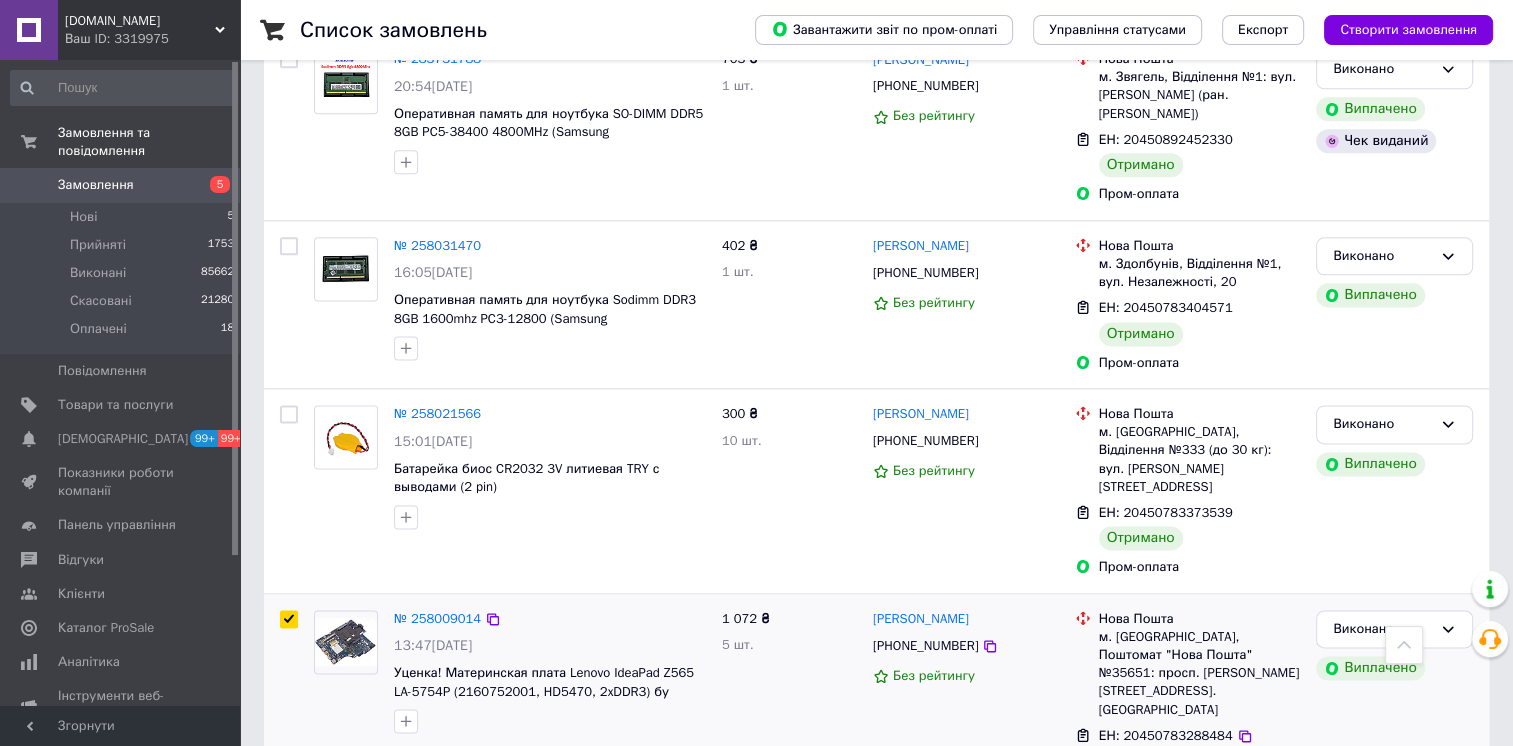 scroll, scrollTop: 2554, scrollLeft: 0, axis: vertical 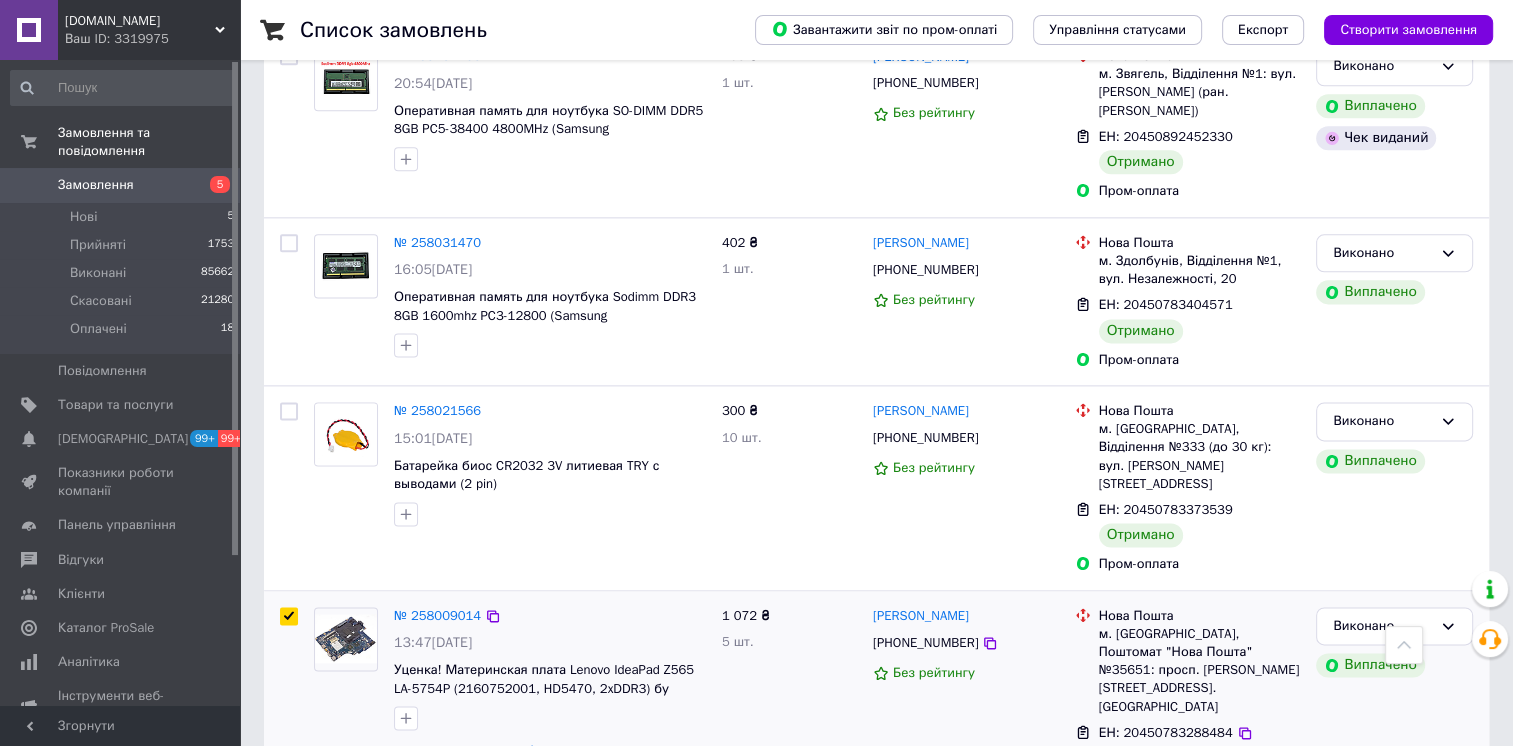 click at bounding box center (289, 616) 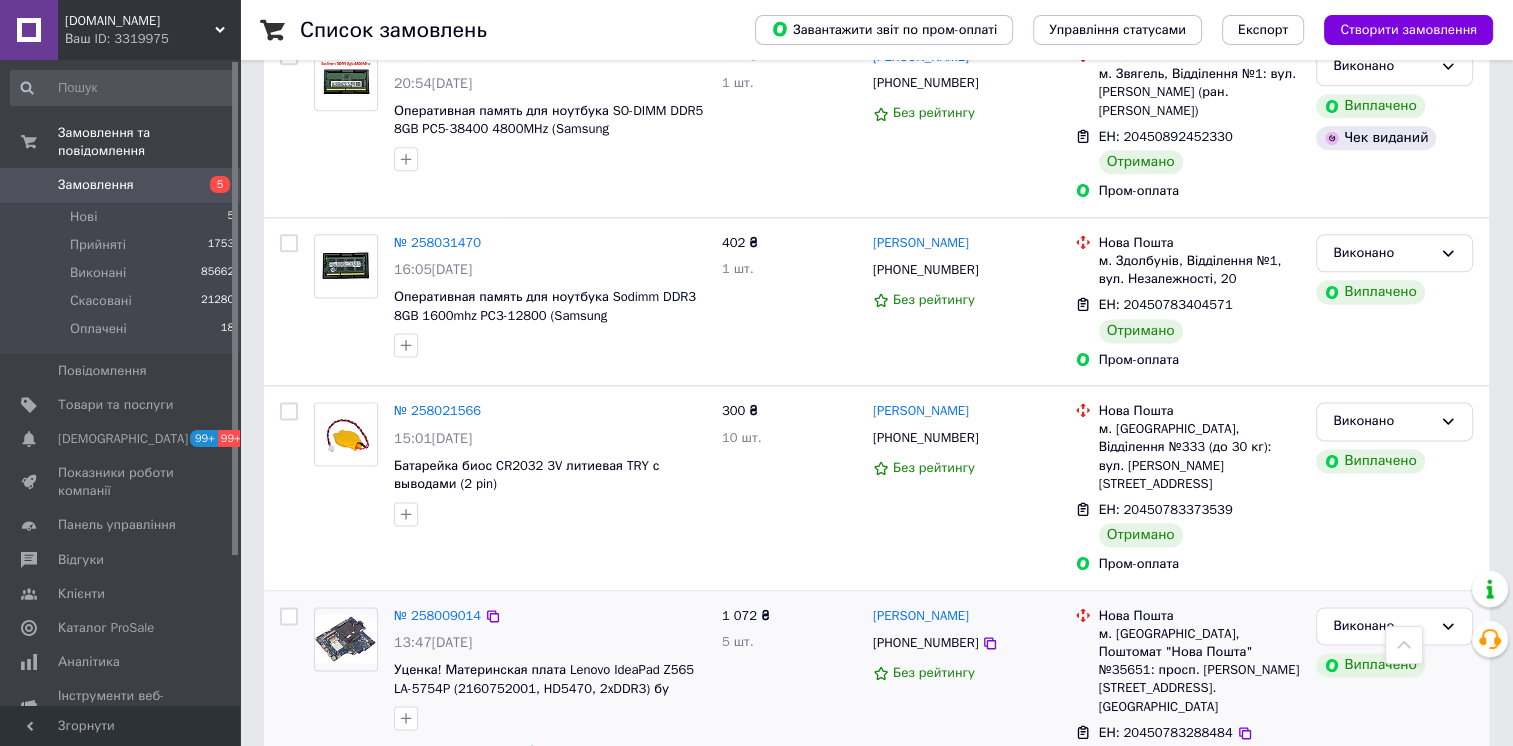 checkbox on "false" 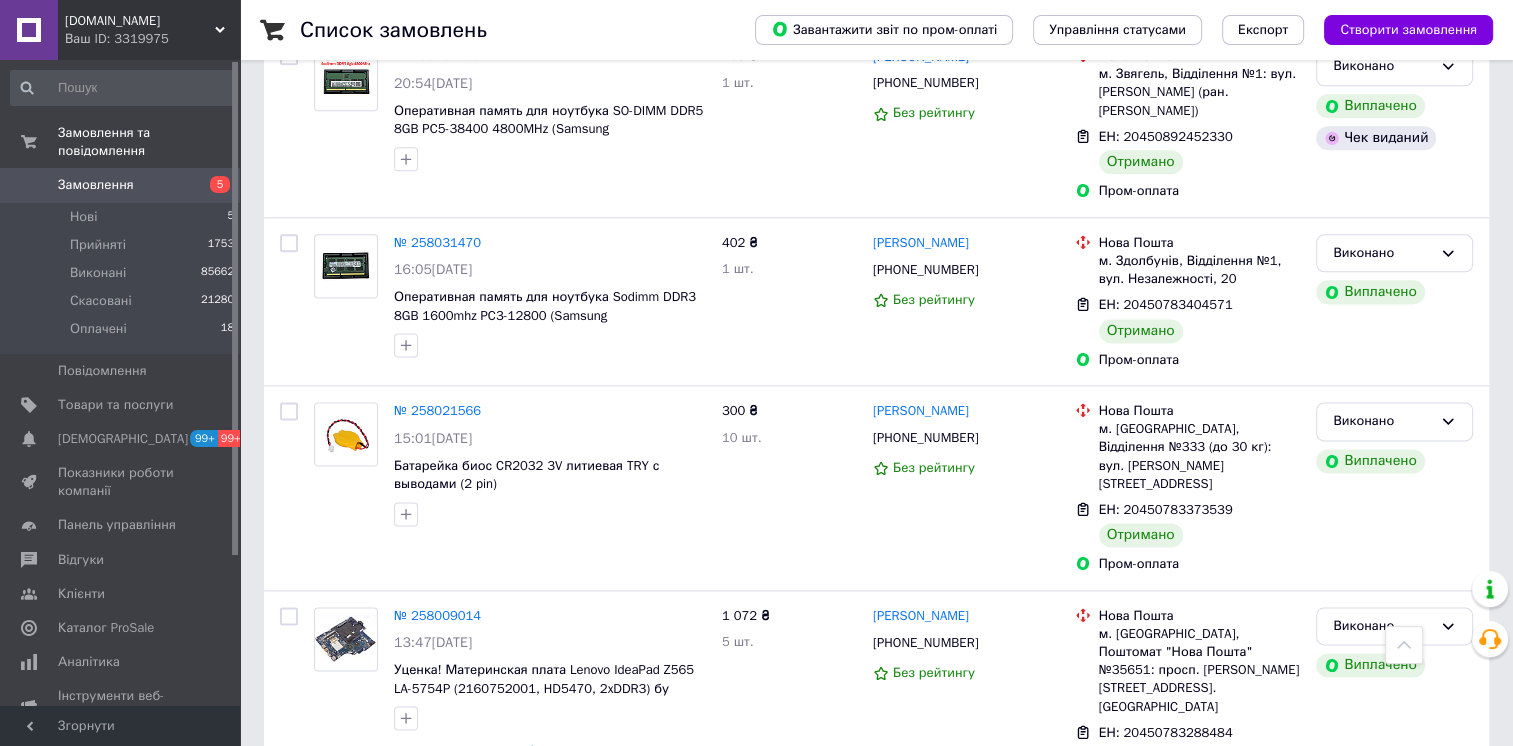 click at bounding box center (289, 839) 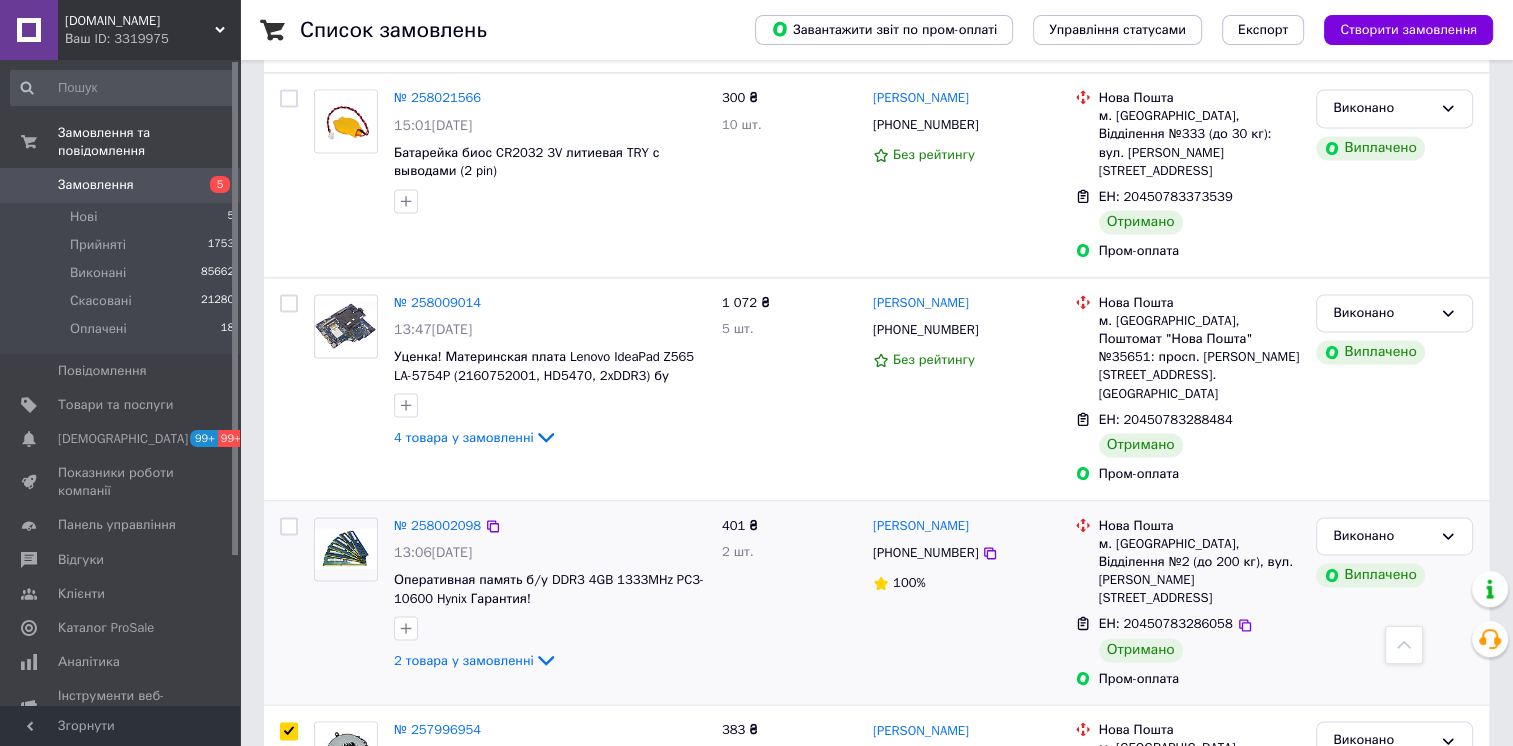 scroll, scrollTop: 2871, scrollLeft: 0, axis: vertical 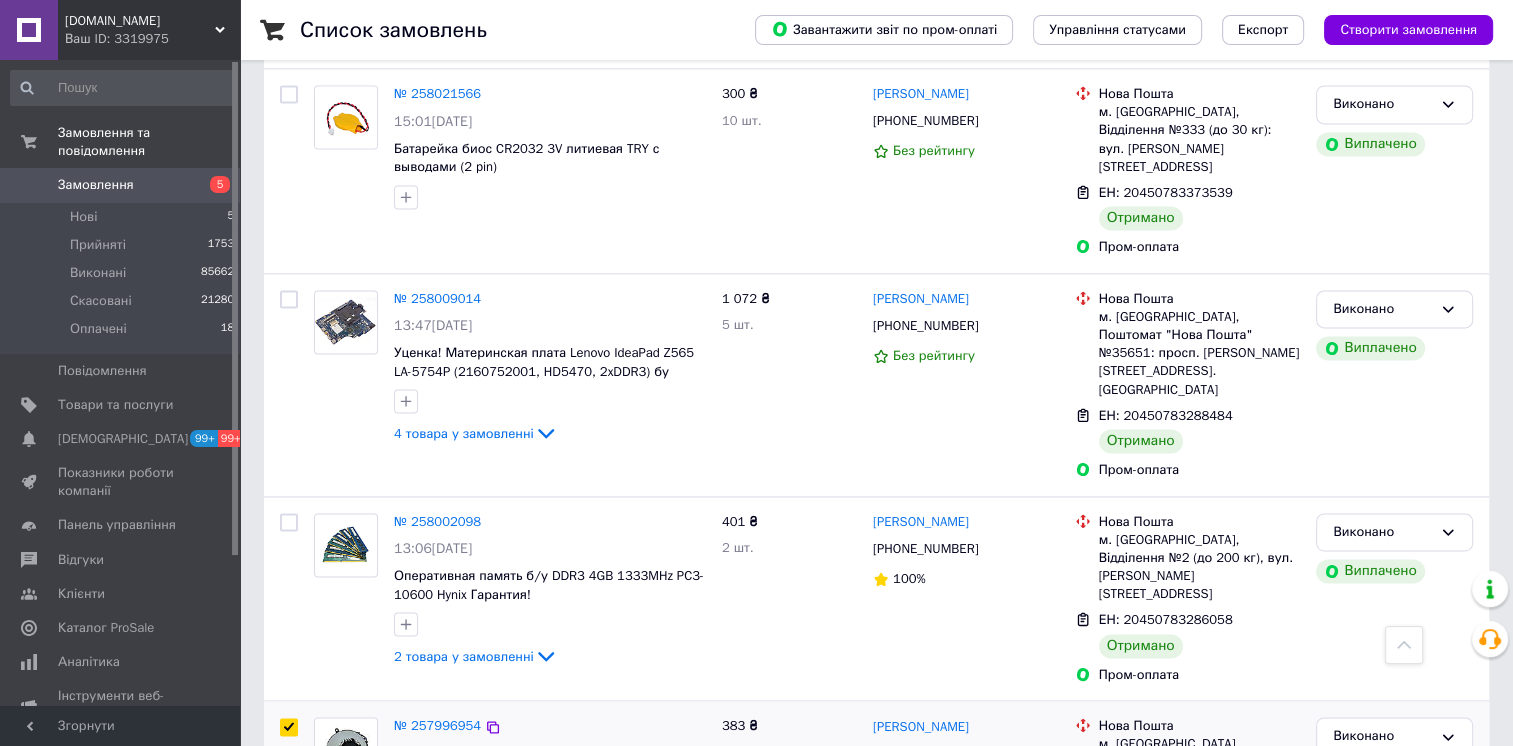 click at bounding box center (289, 727) 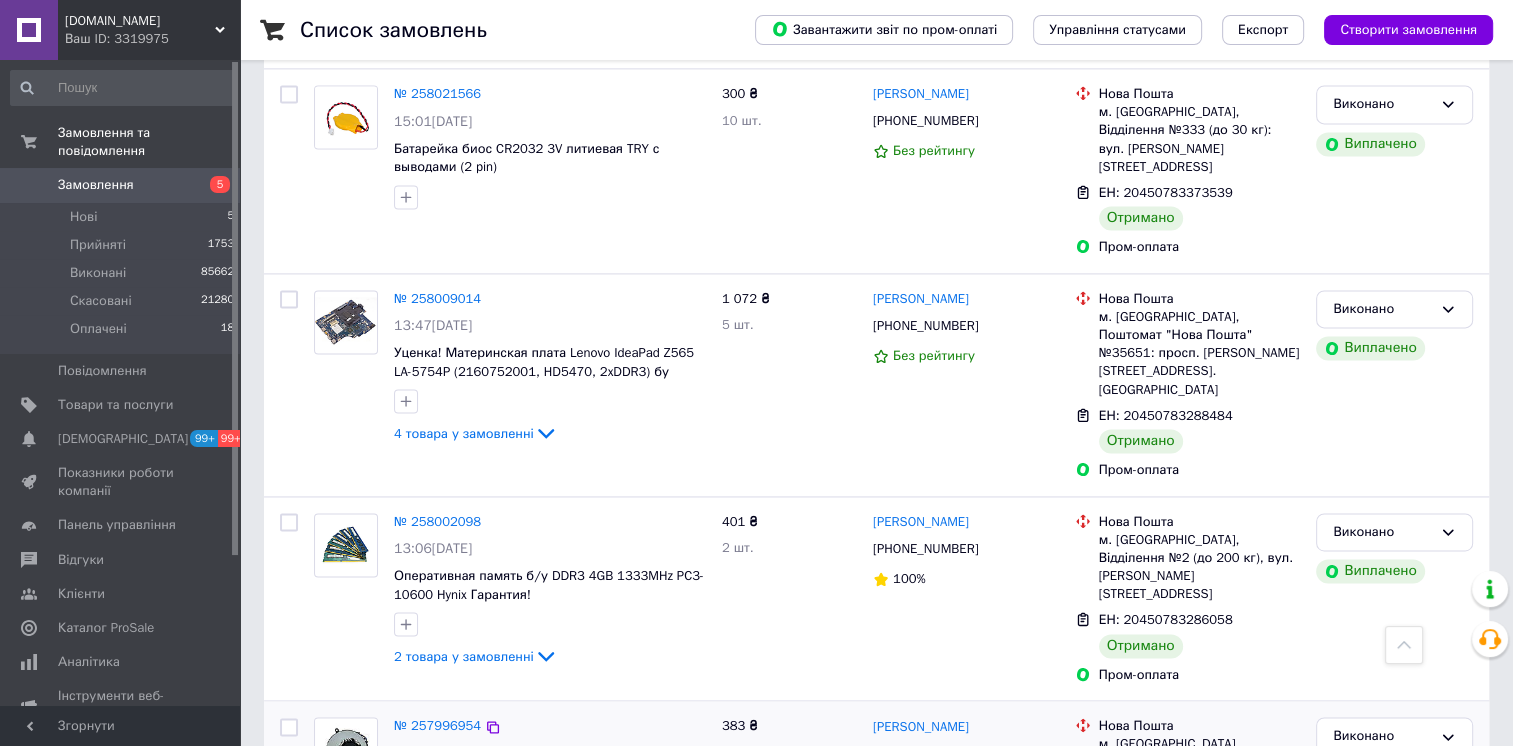 checkbox on "false" 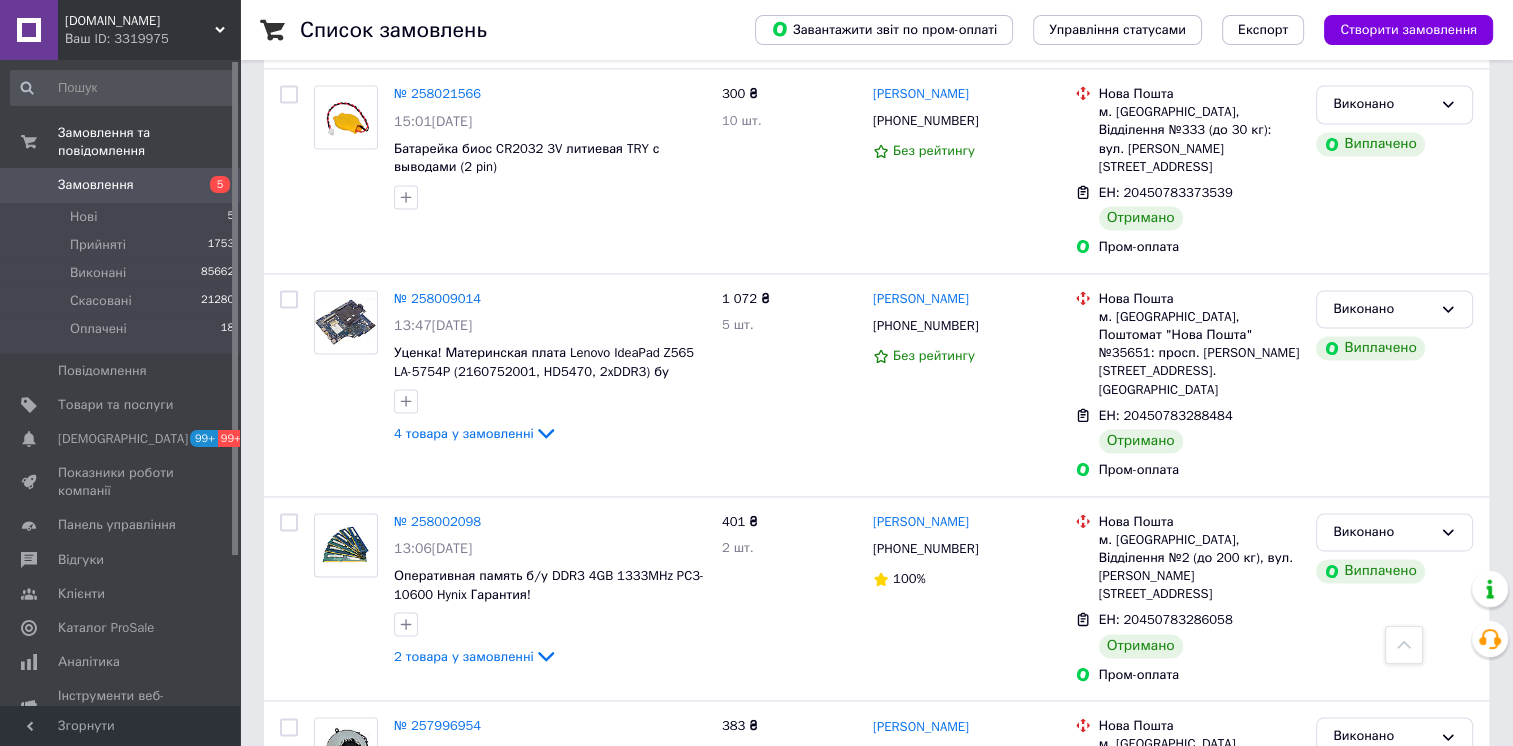 click at bounding box center (289, 931) 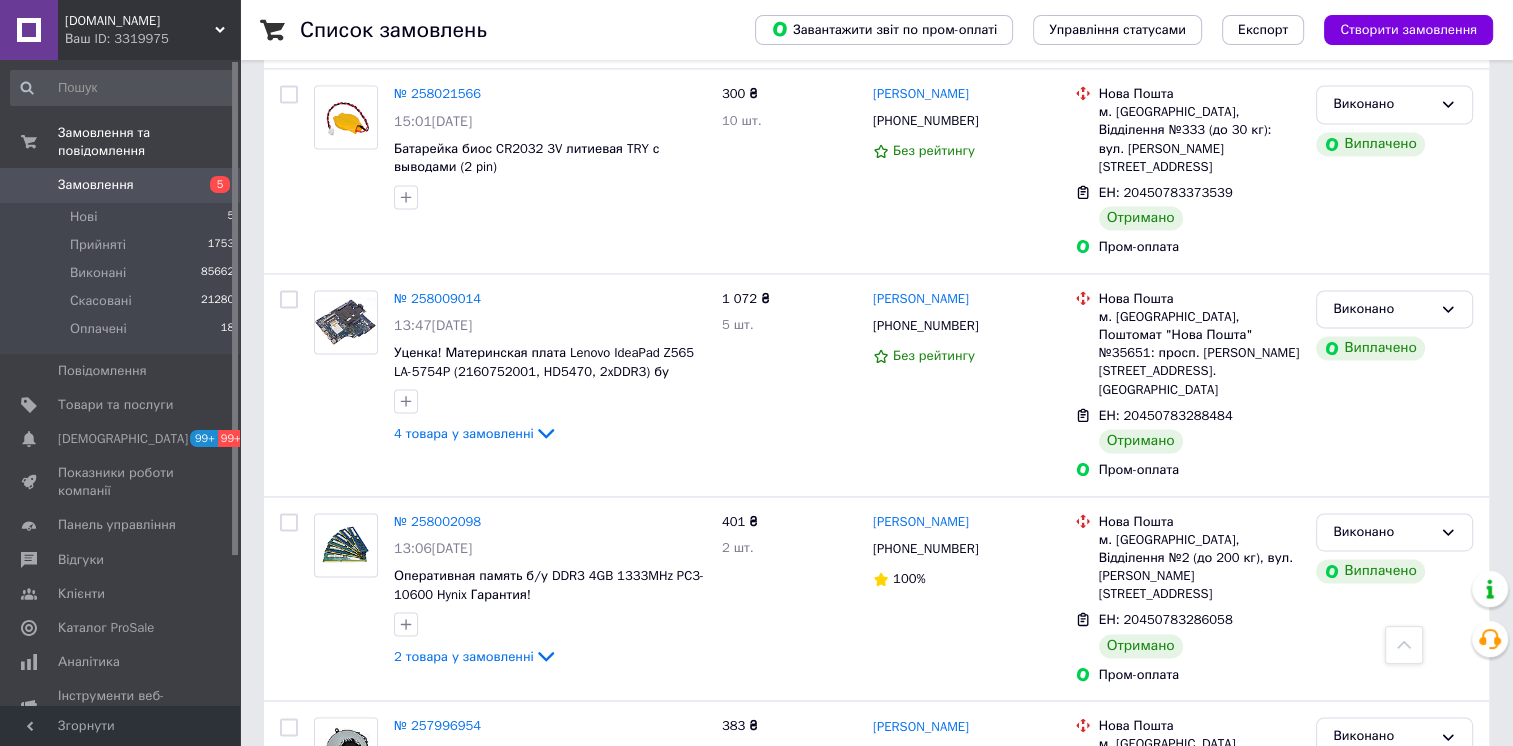 checkbox on "false" 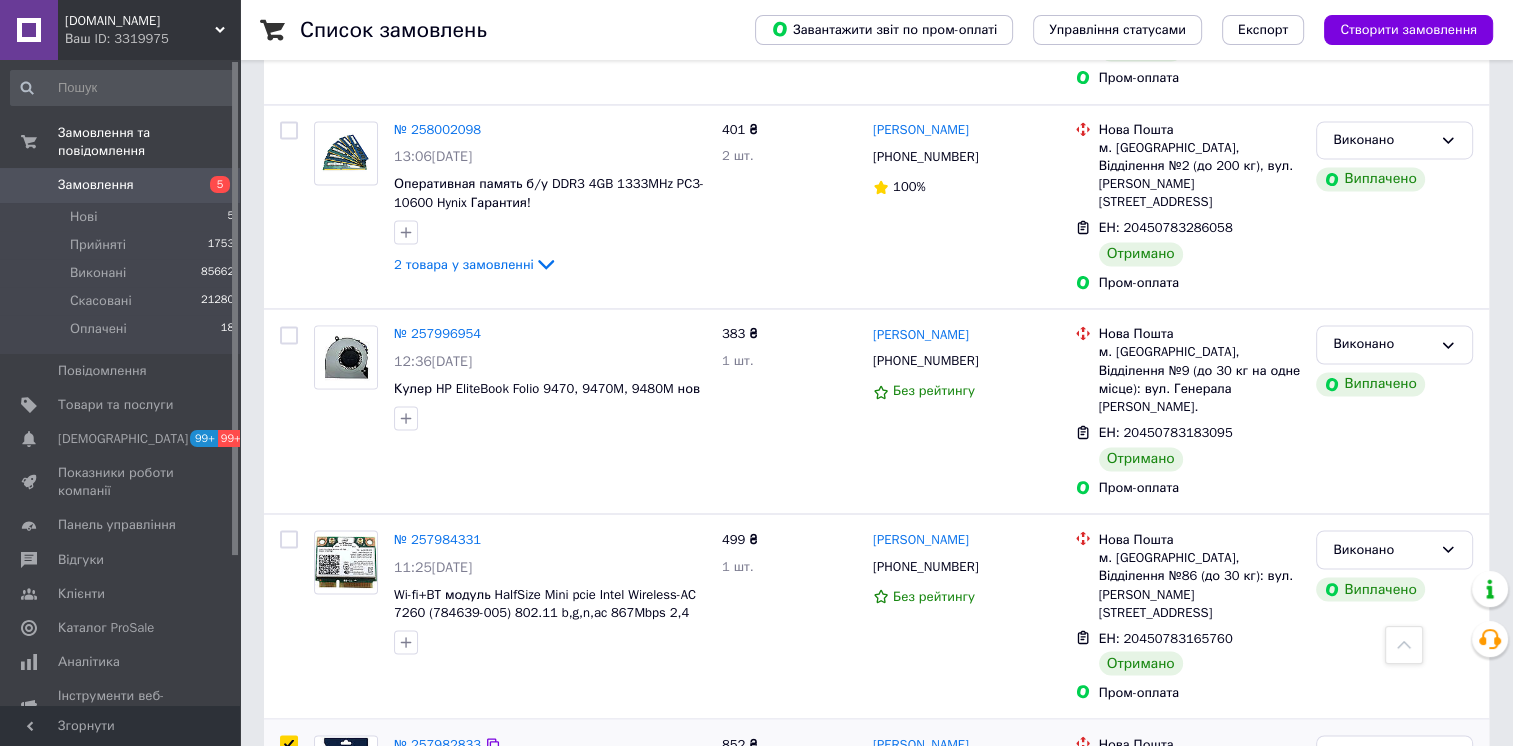 scroll, scrollTop: 3267, scrollLeft: 0, axis: vertical 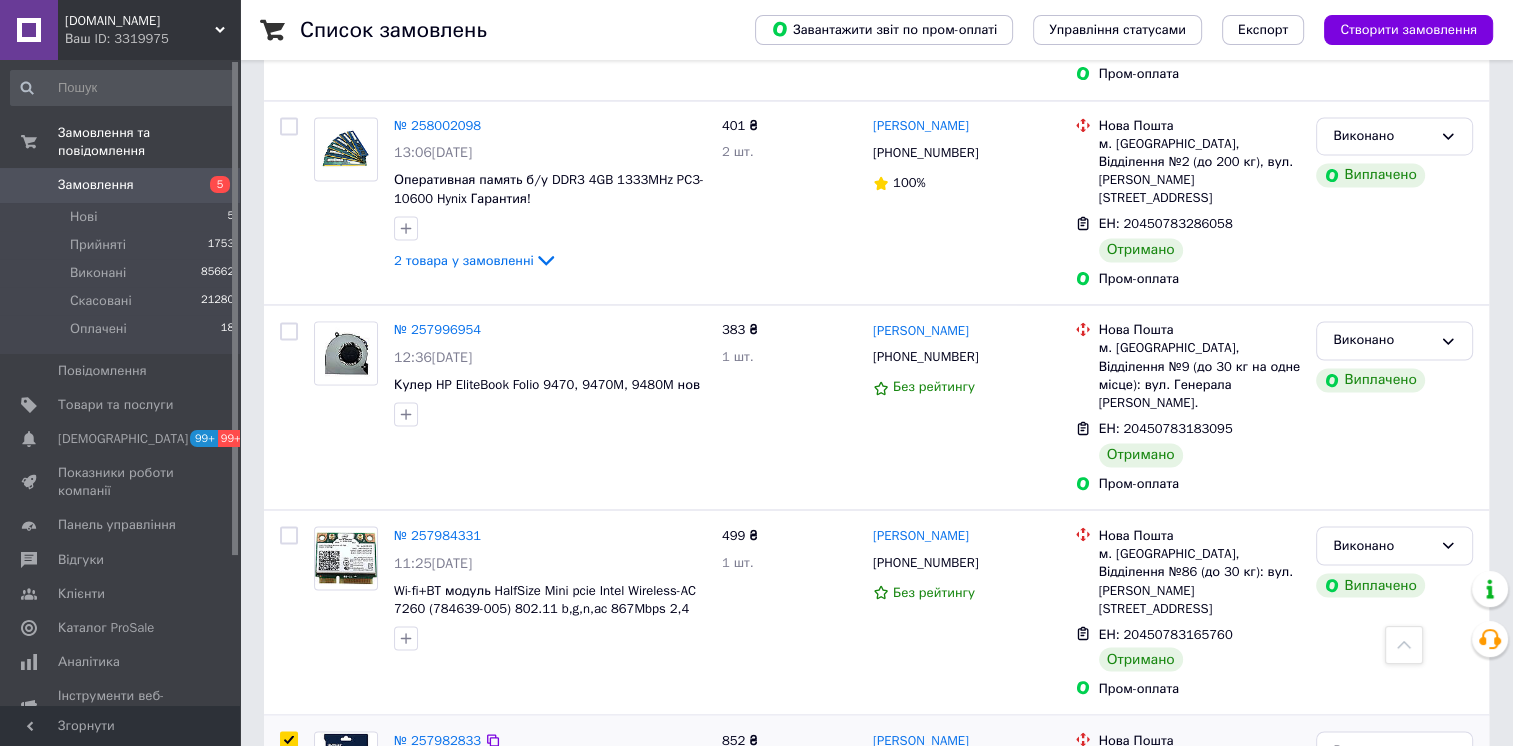 click at bounding box center [289, 740] 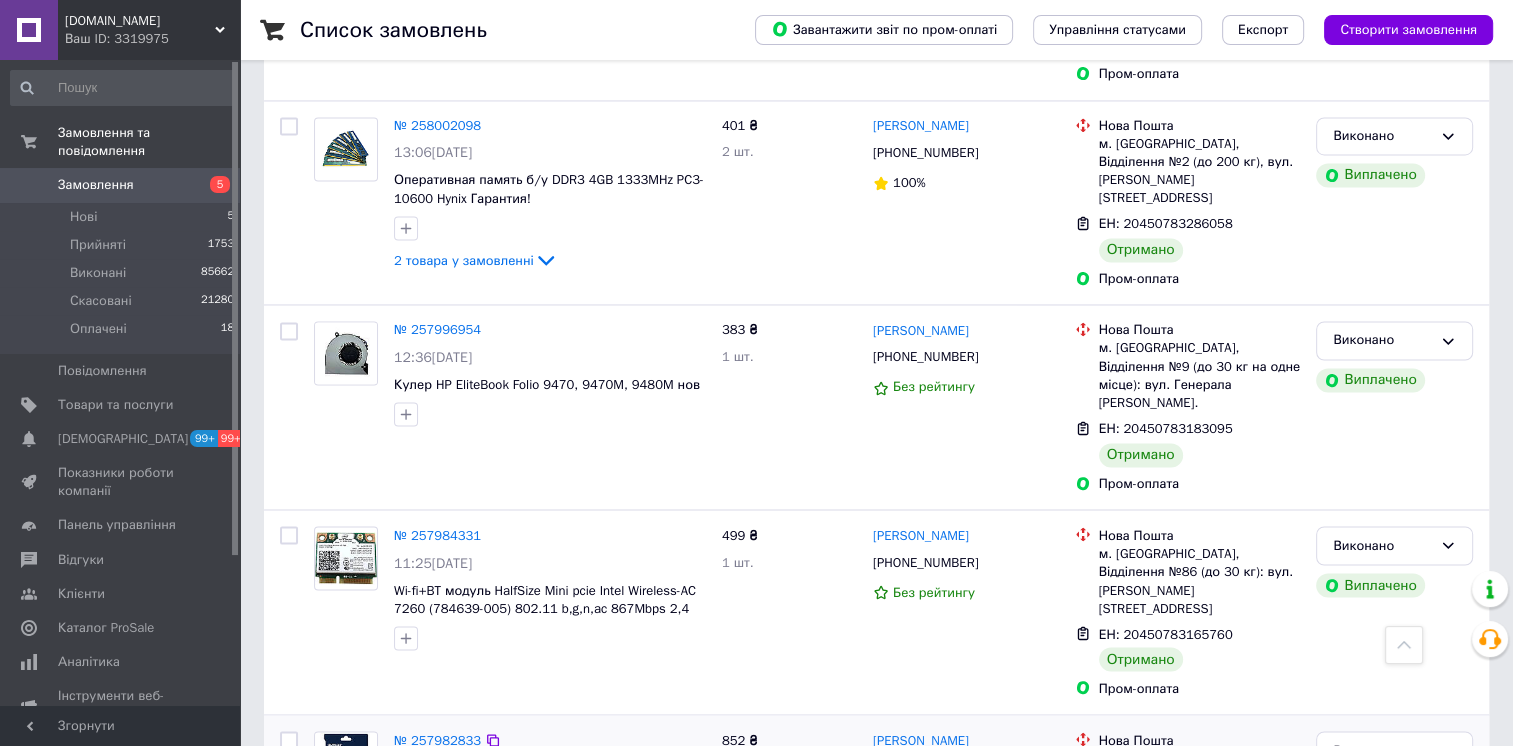 checkbox on "false" 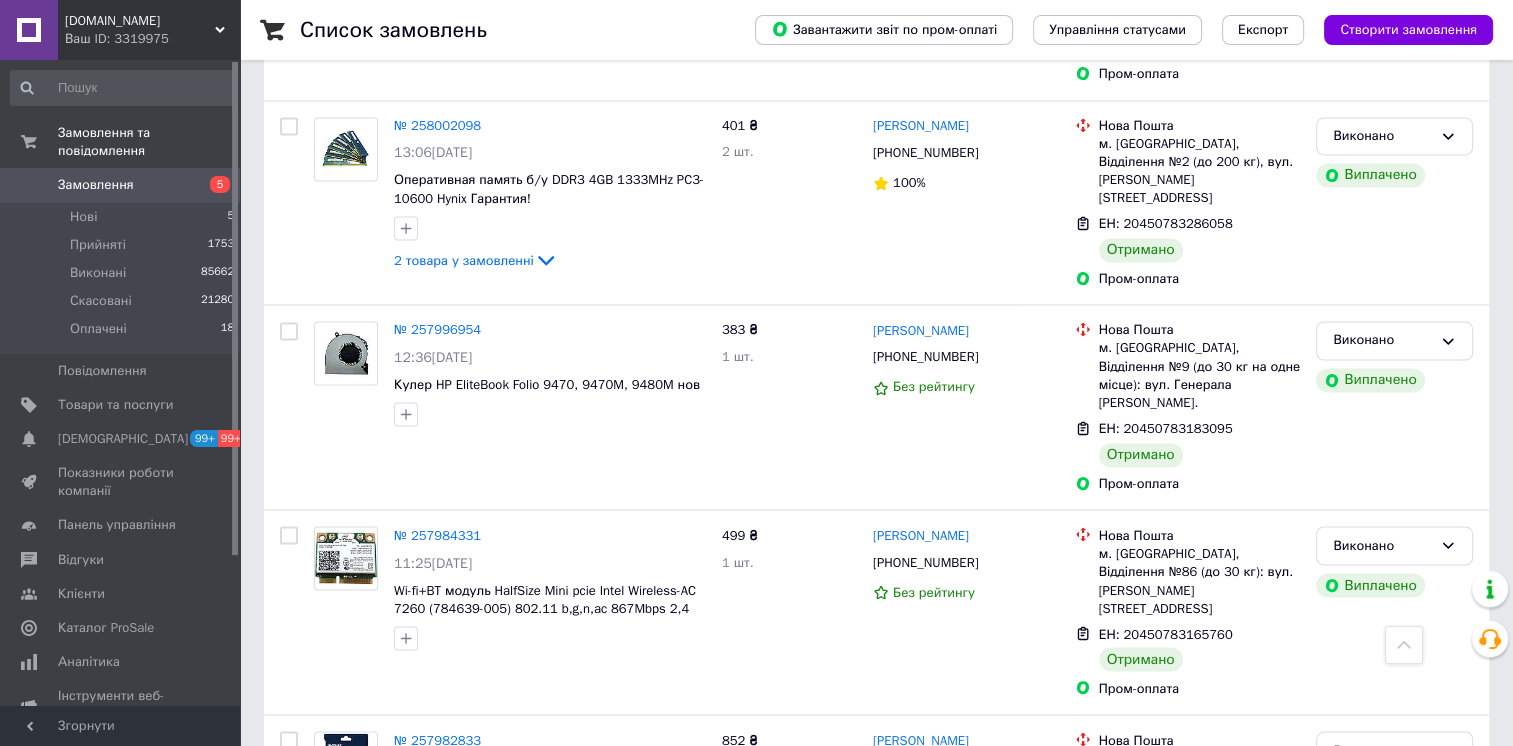 click at bounding box center [289, 929] 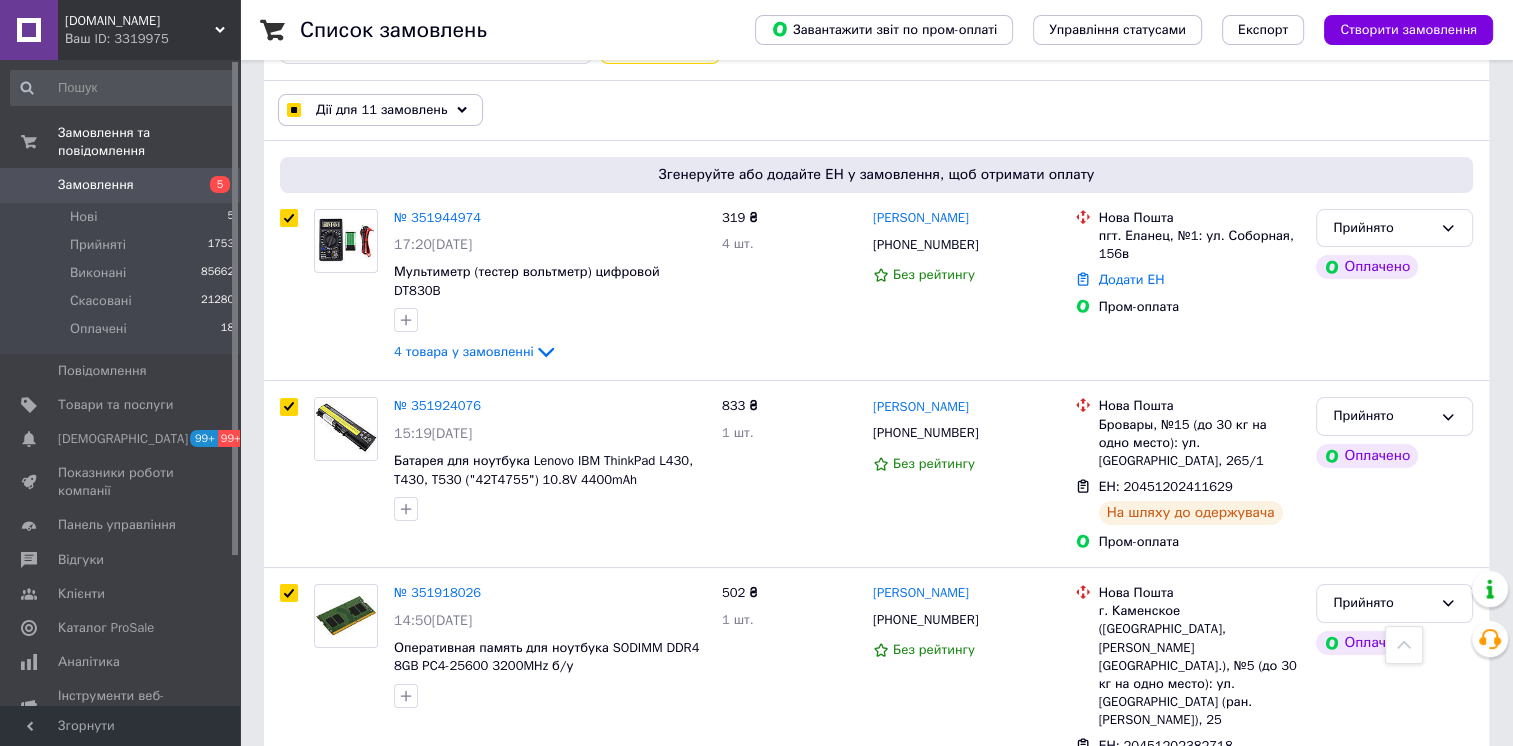 scroll, scrollTop: 0, scrollLeft: 0, axis: both 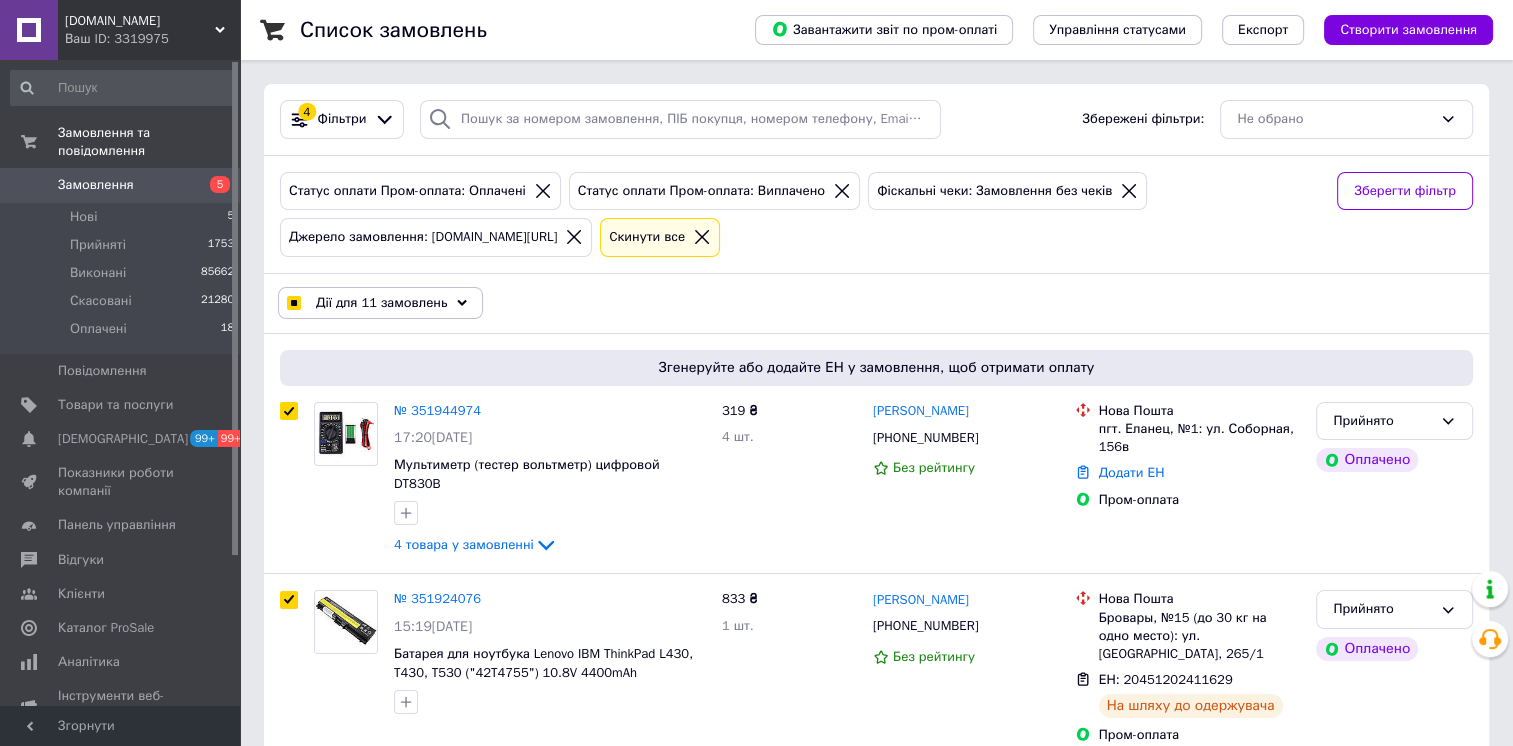 click on "Дії для 11 замовлень" at bounding box center (380, 303) 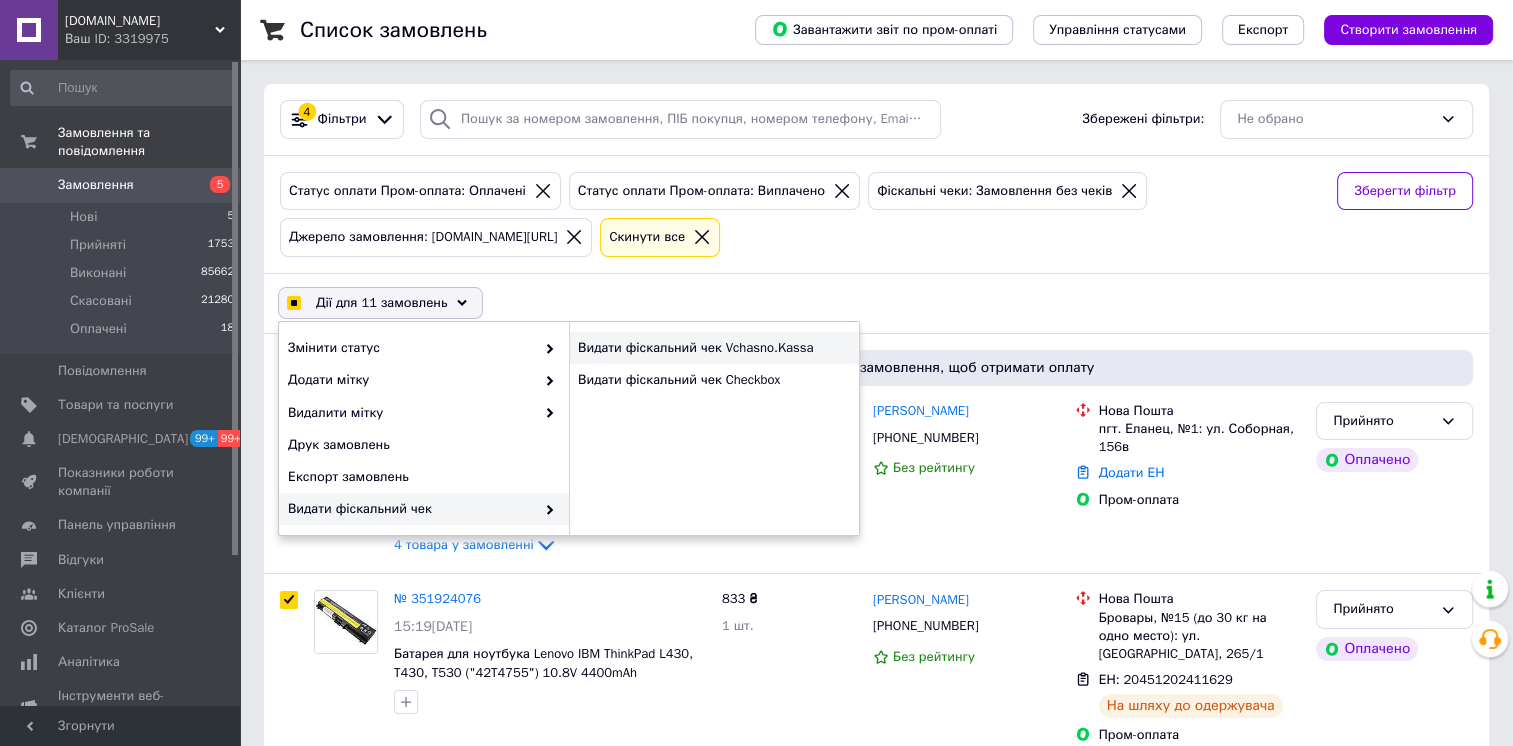 click on "Видати фіскальний чек Vchasno.Kassa" at bounding box center (714, 348) 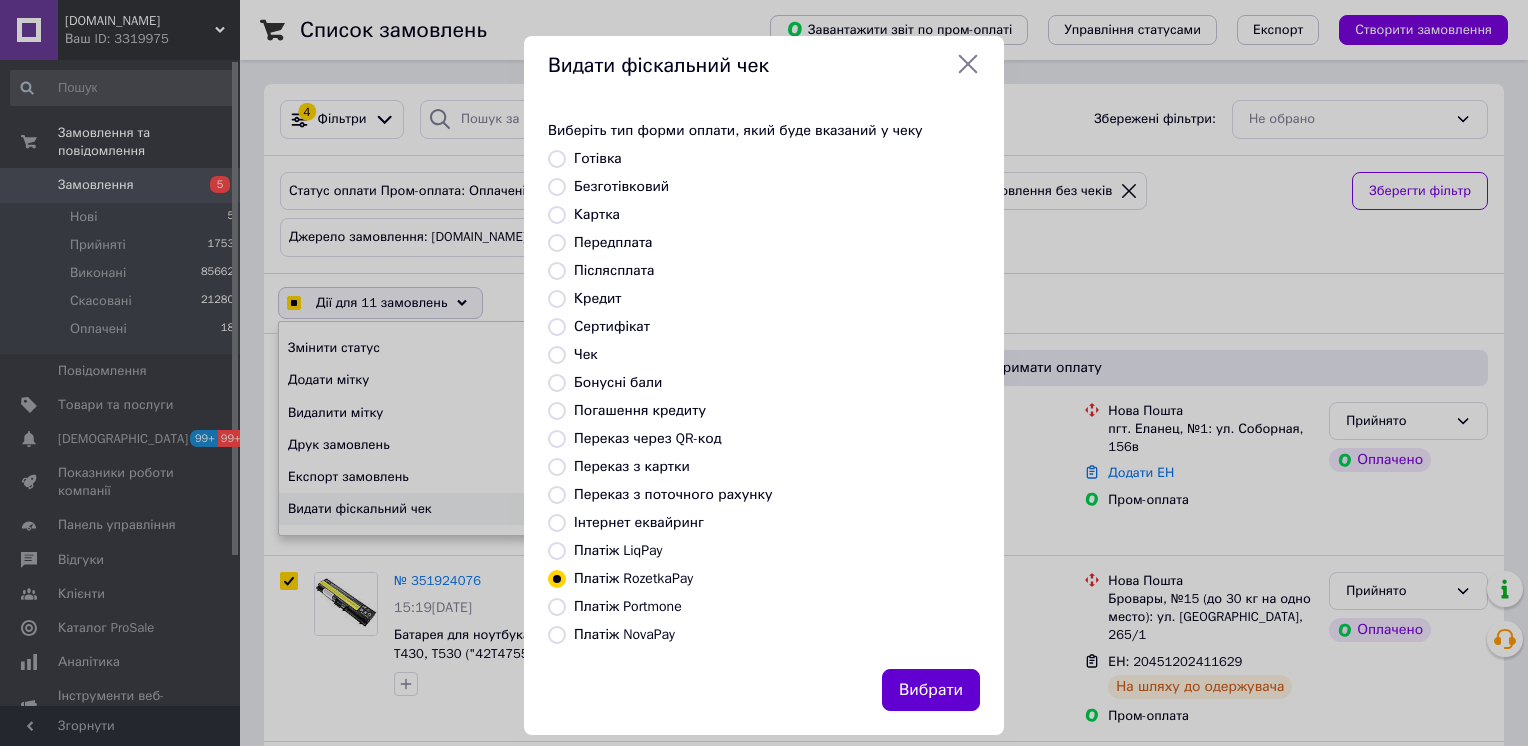 click on "Вибрати" at bounding box center (931, 690) 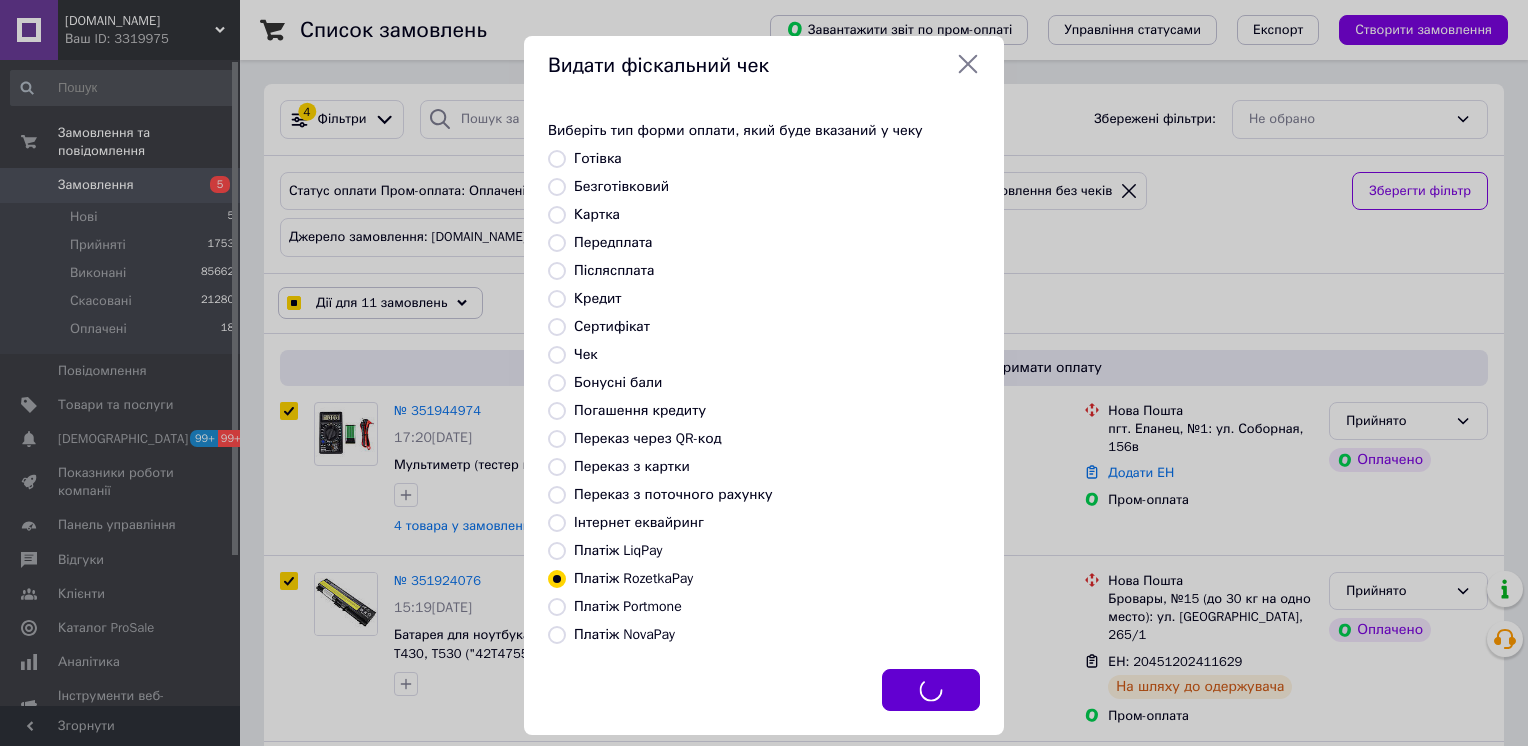 checkbox on "true" 